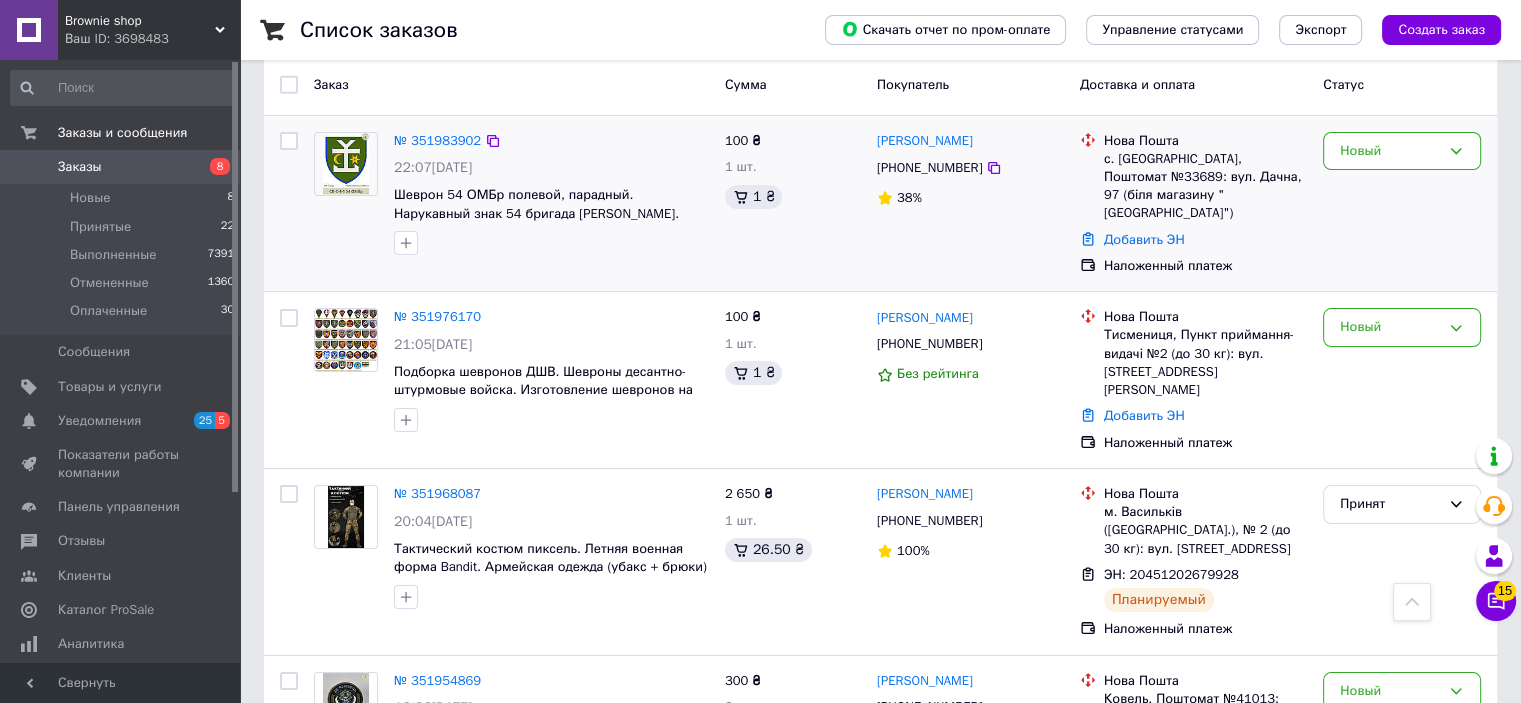 scroll, scrollTop: 0, scrollLeft: 0, axis: both 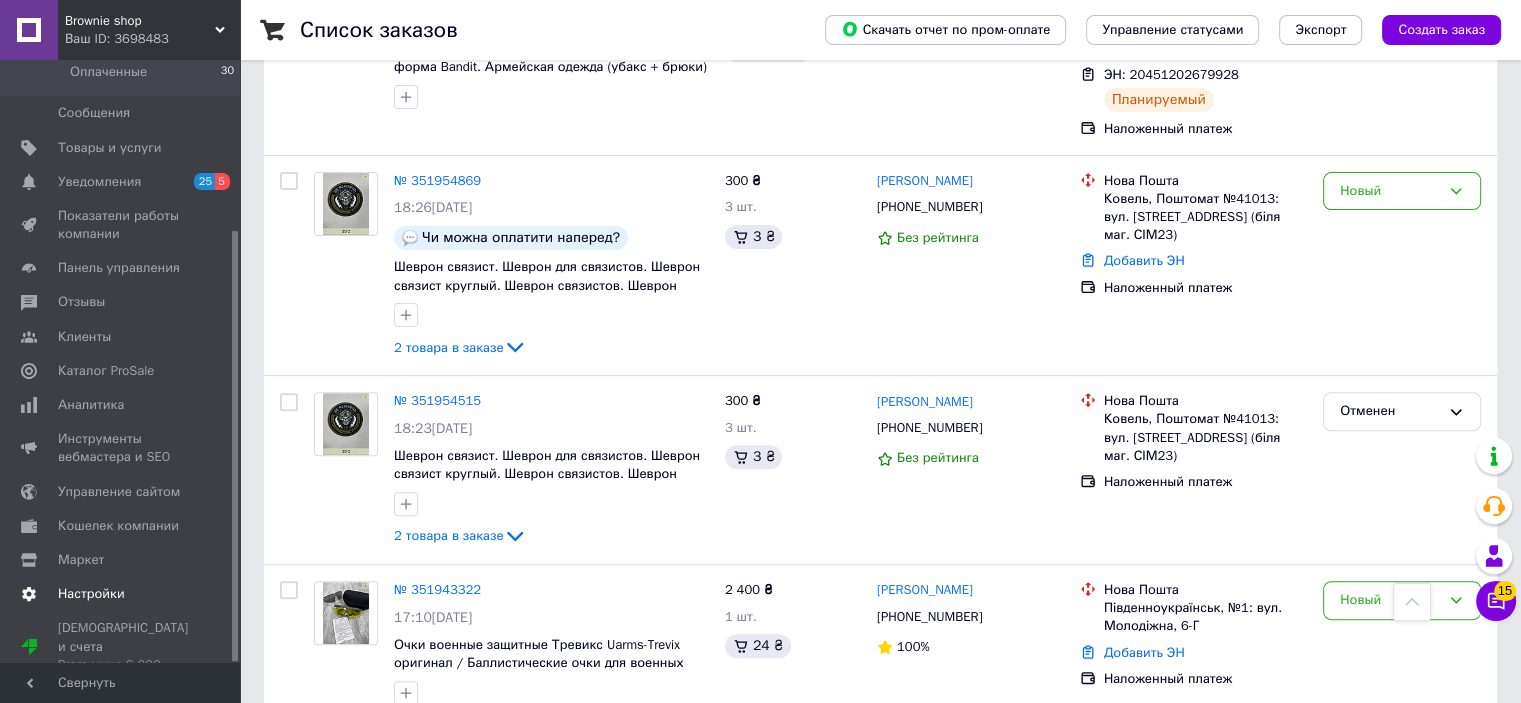 click on "Настройки" at bounding box center (91, 594) 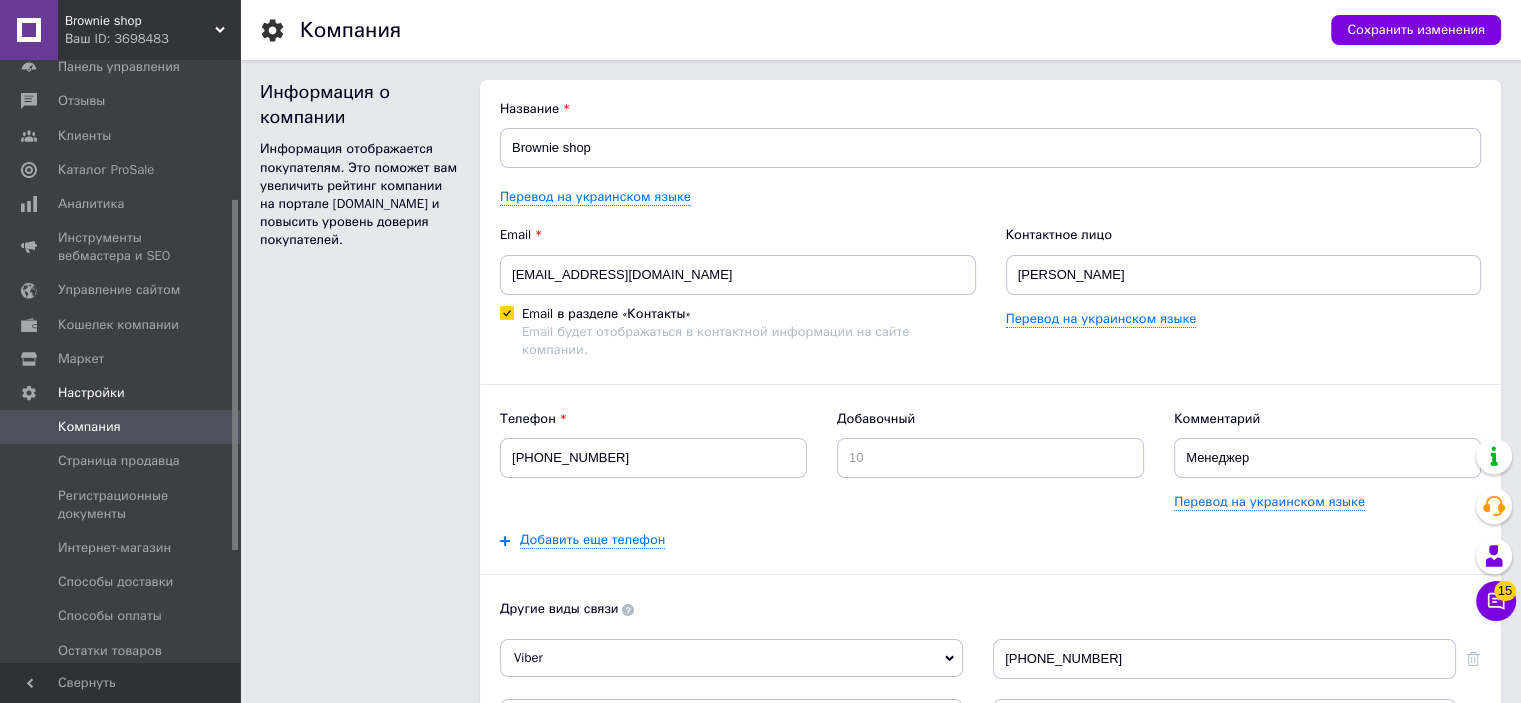 scroll, scrollTop: 0, scrollLeft: 0, axis: both 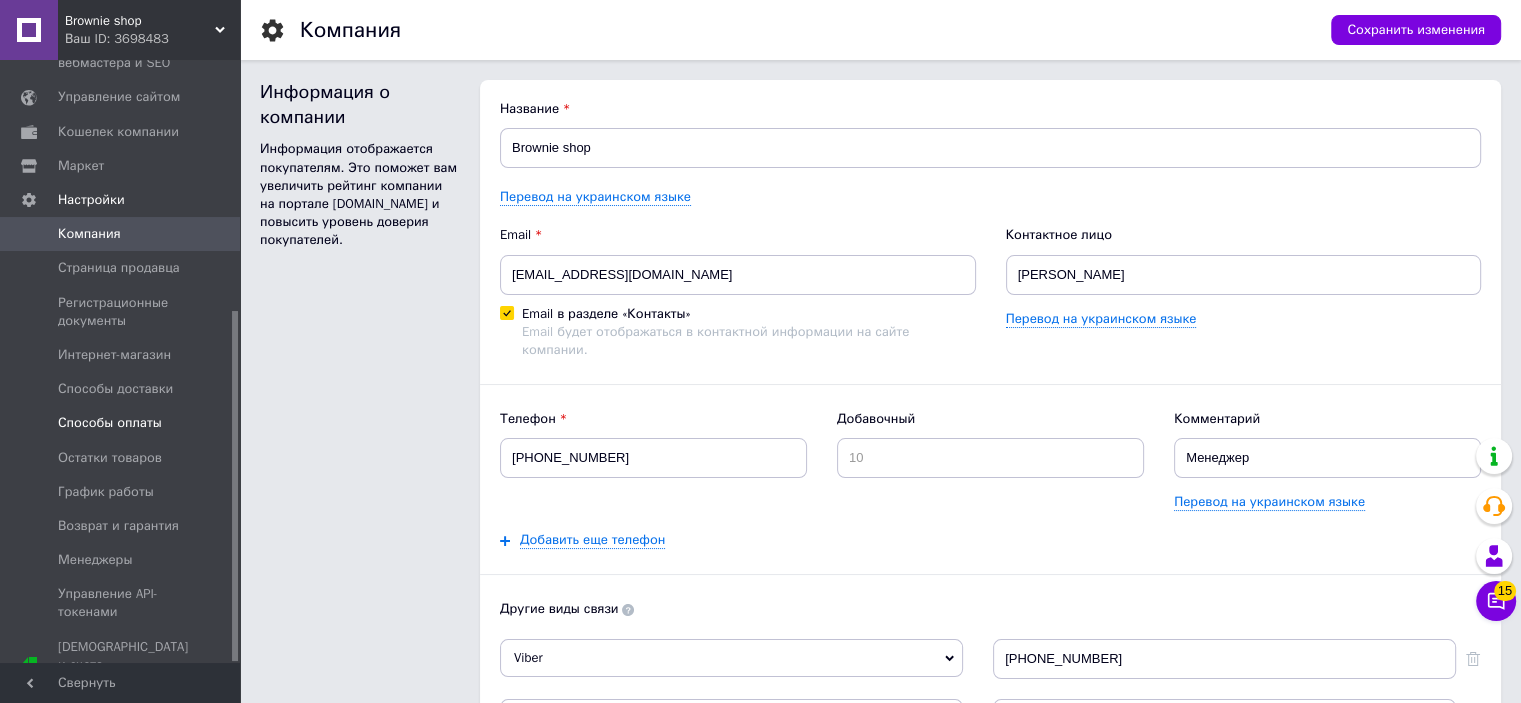 click on "Способы оплаты" at bounding box center (110, 423) 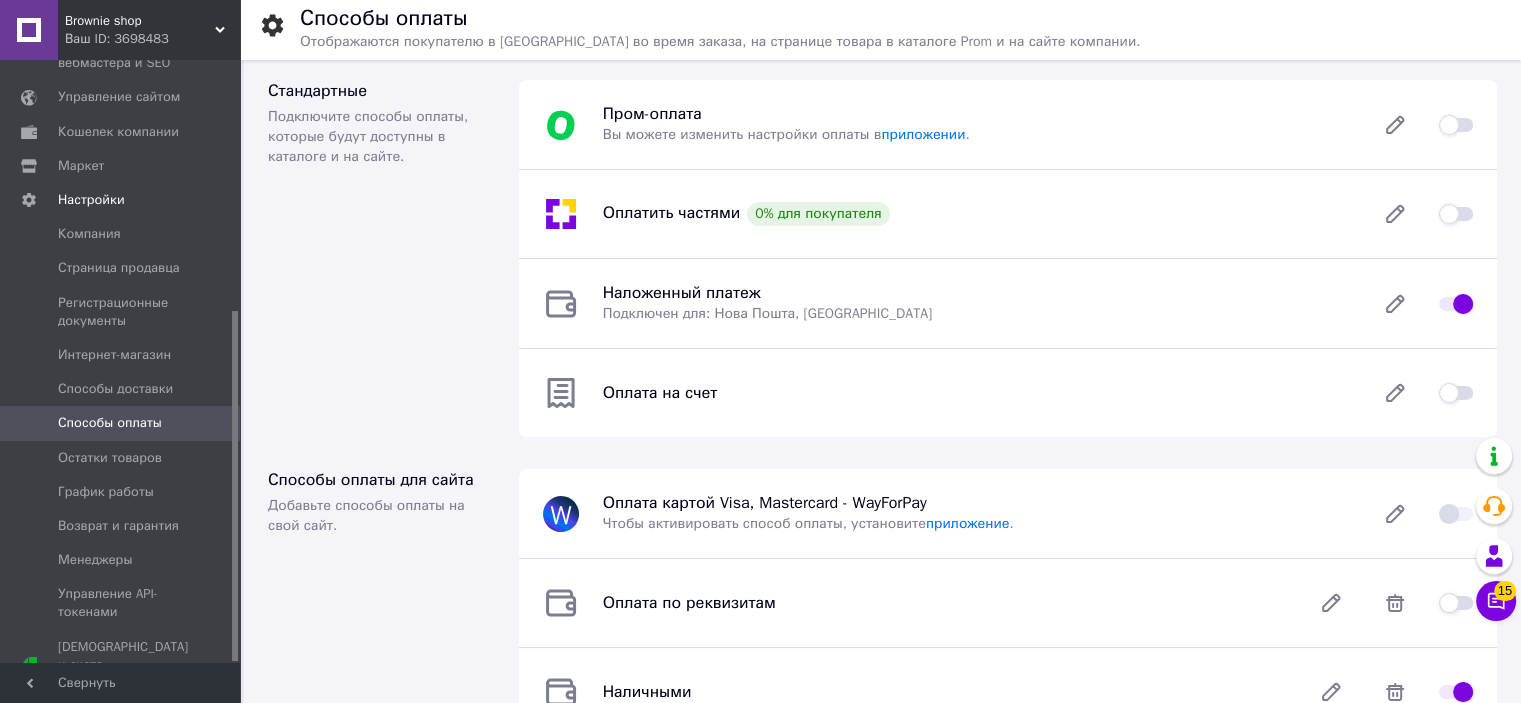 click at bounding box center (1456, 125) 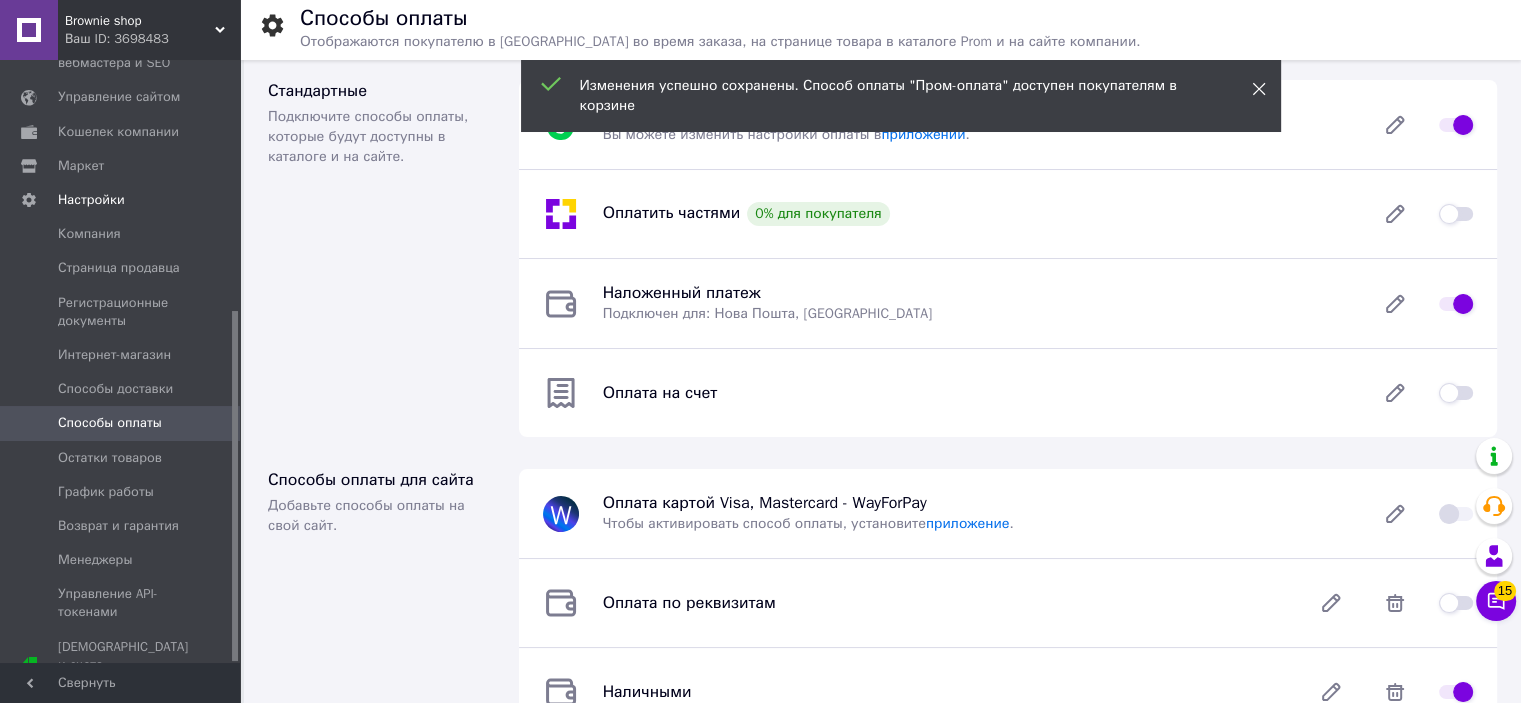 click 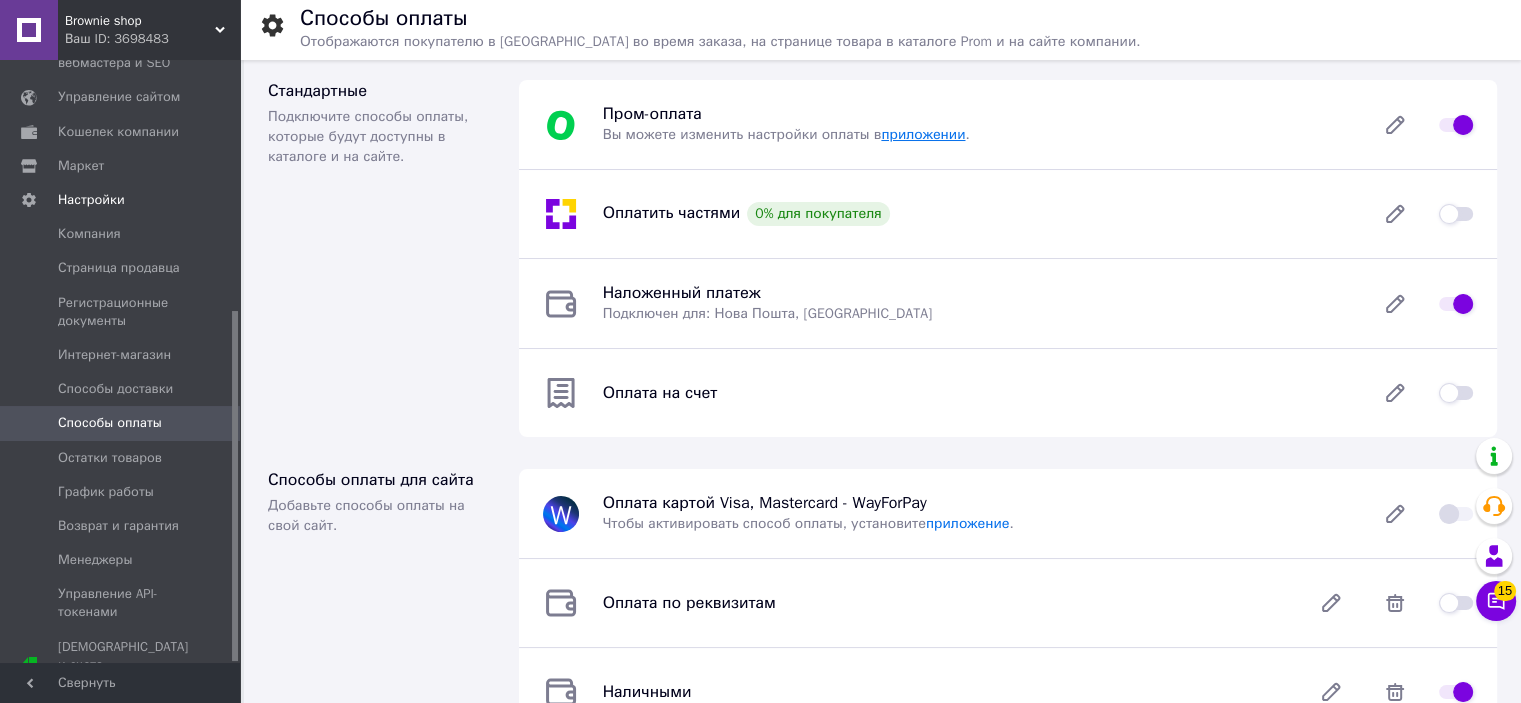 click on "приложении" at bounding box center (923, 134) 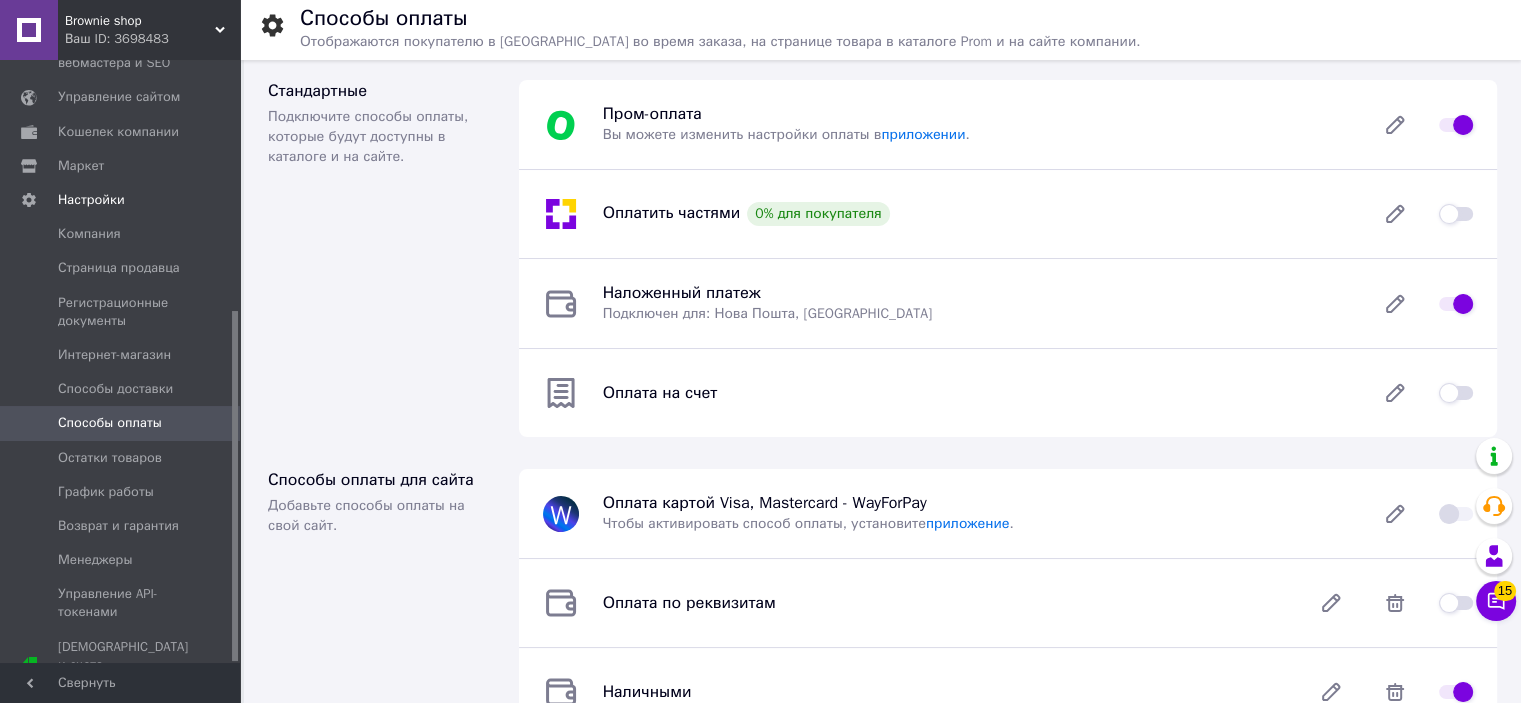 click at bounding box center (1456, 125) 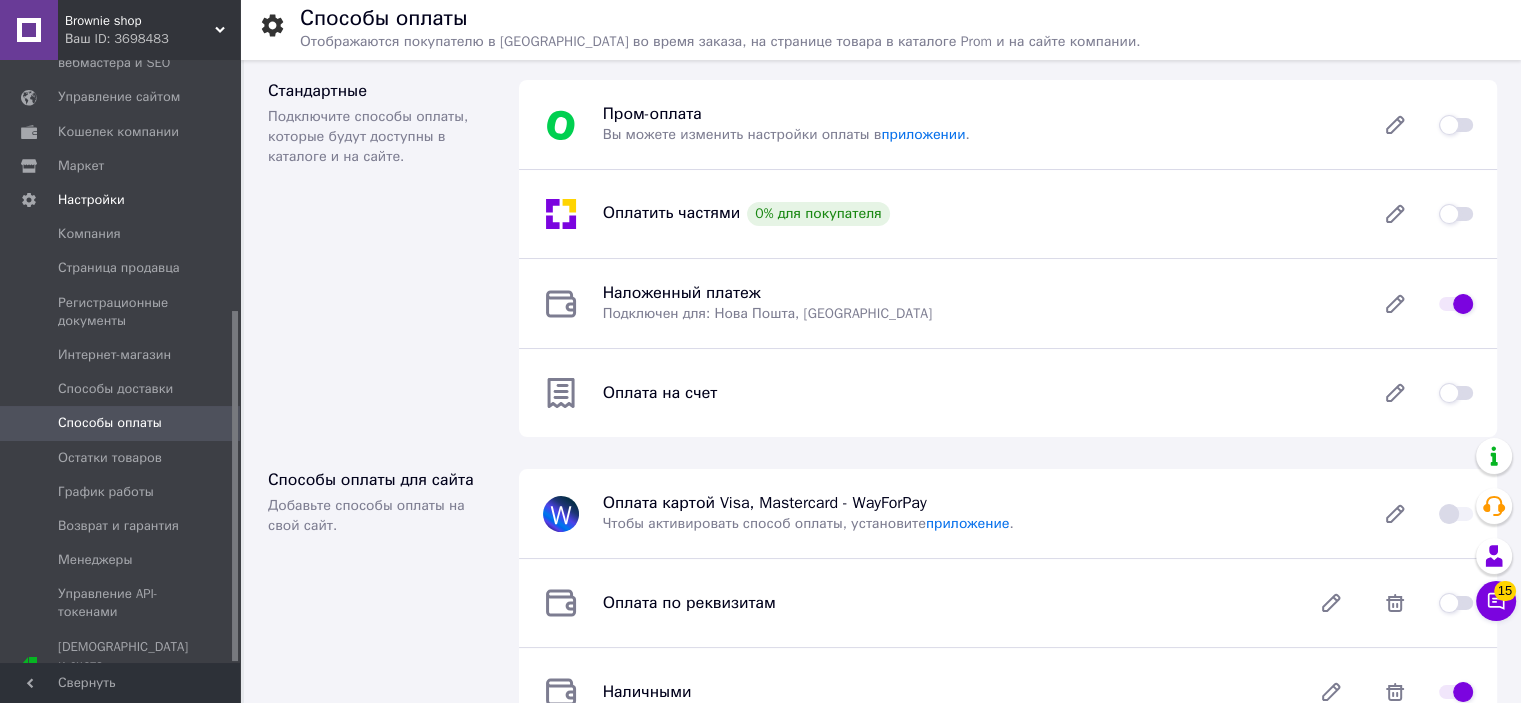 checkbox on "false" 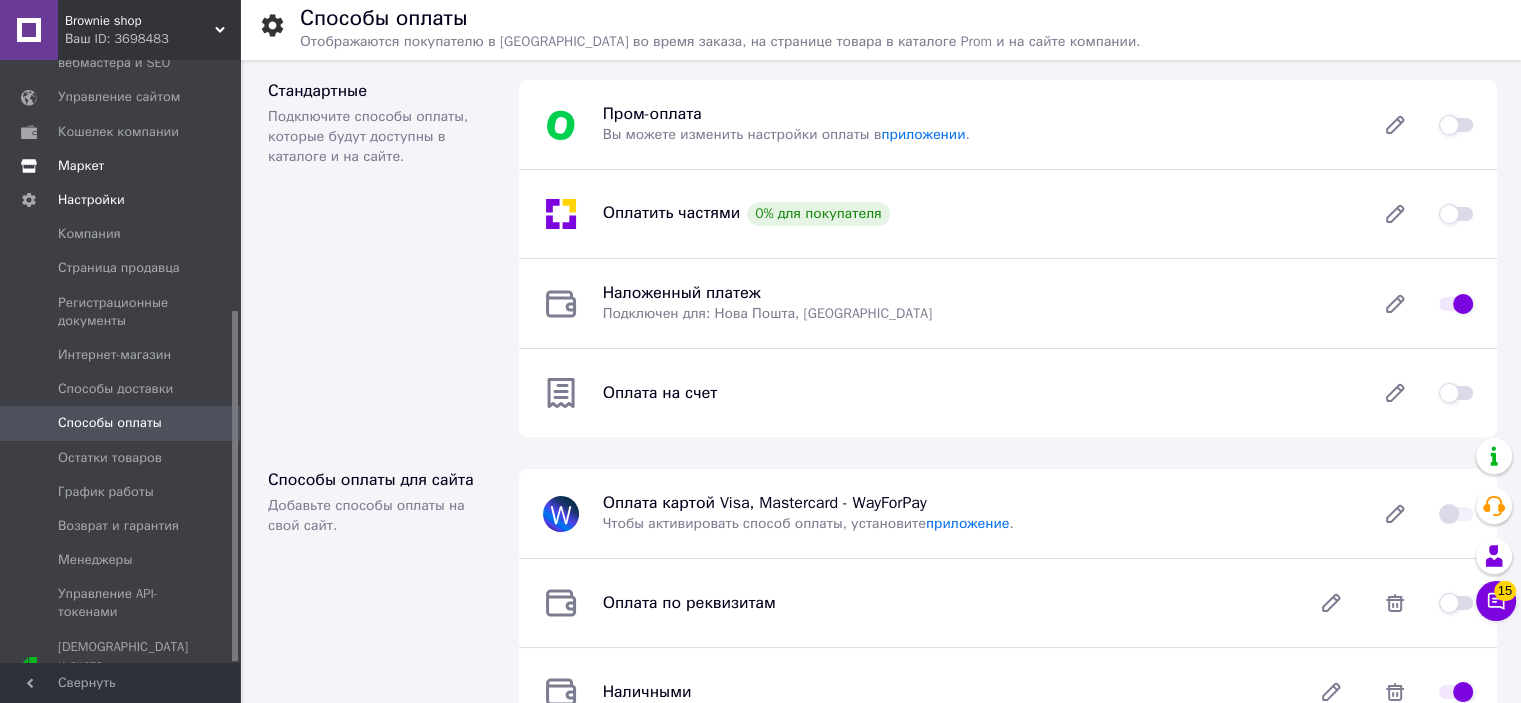scroll, scrollTop: 0, scrollLeft: 0, axis: both 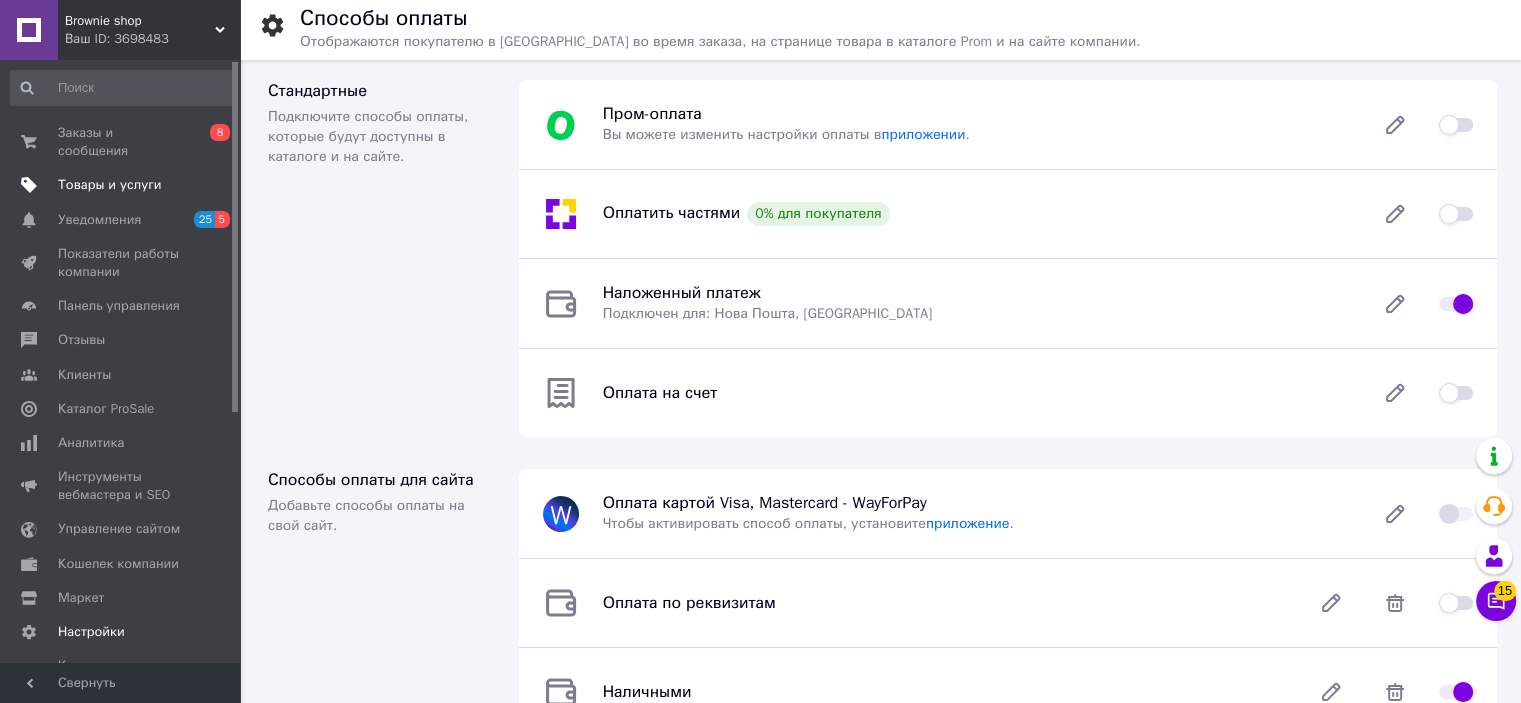 click on "Товары и услуги" at bounding box center [110, 185] 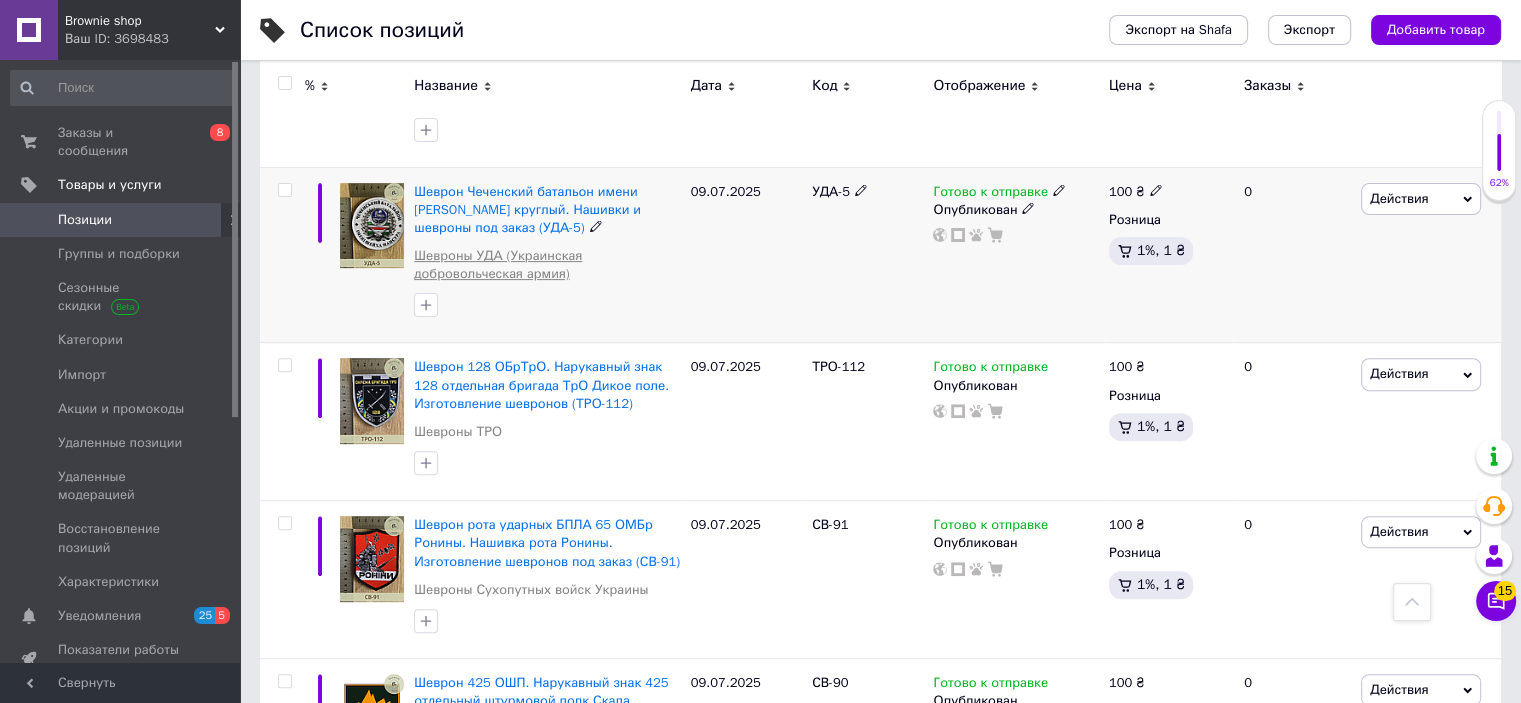 scroll, scrollTop: 0, scrollLeft: 0, axis: both 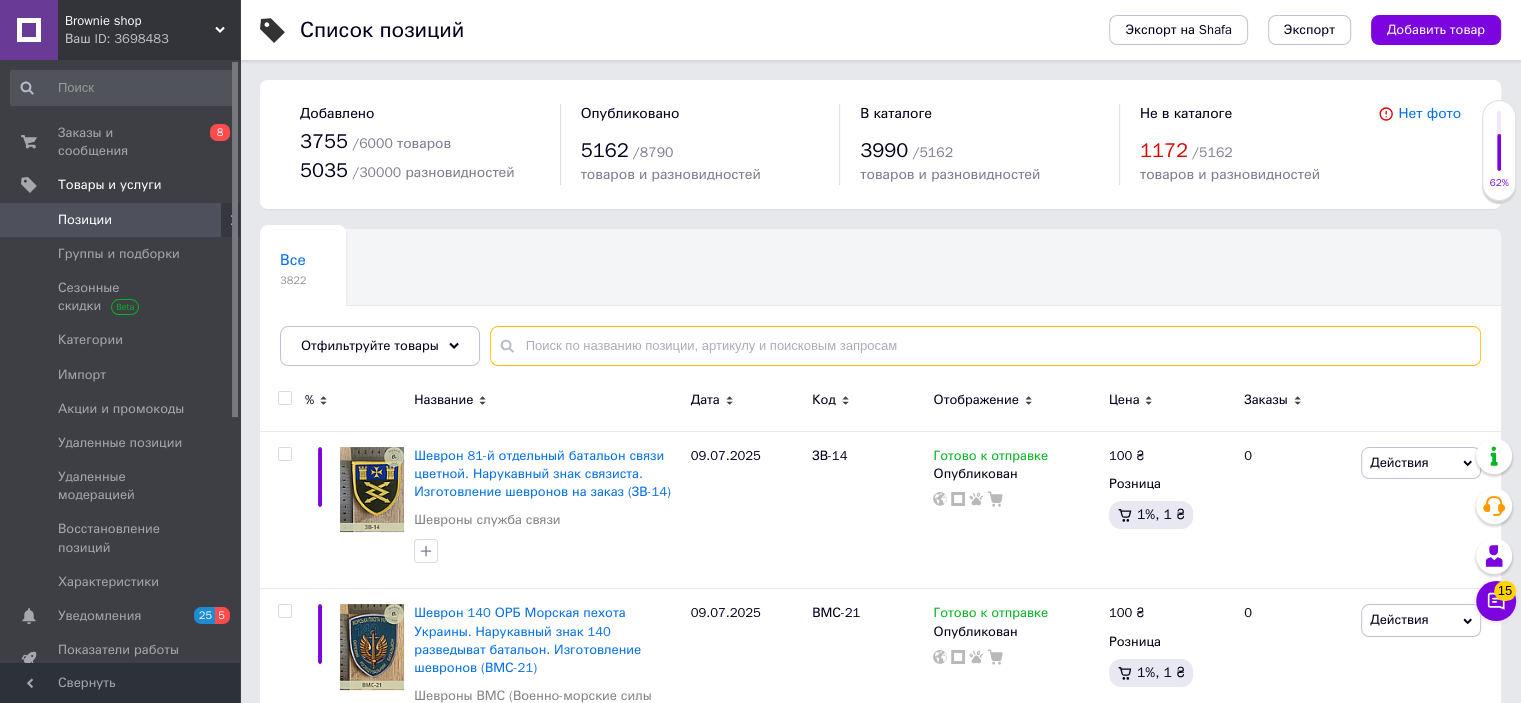 click at bounding box center [985, 346] 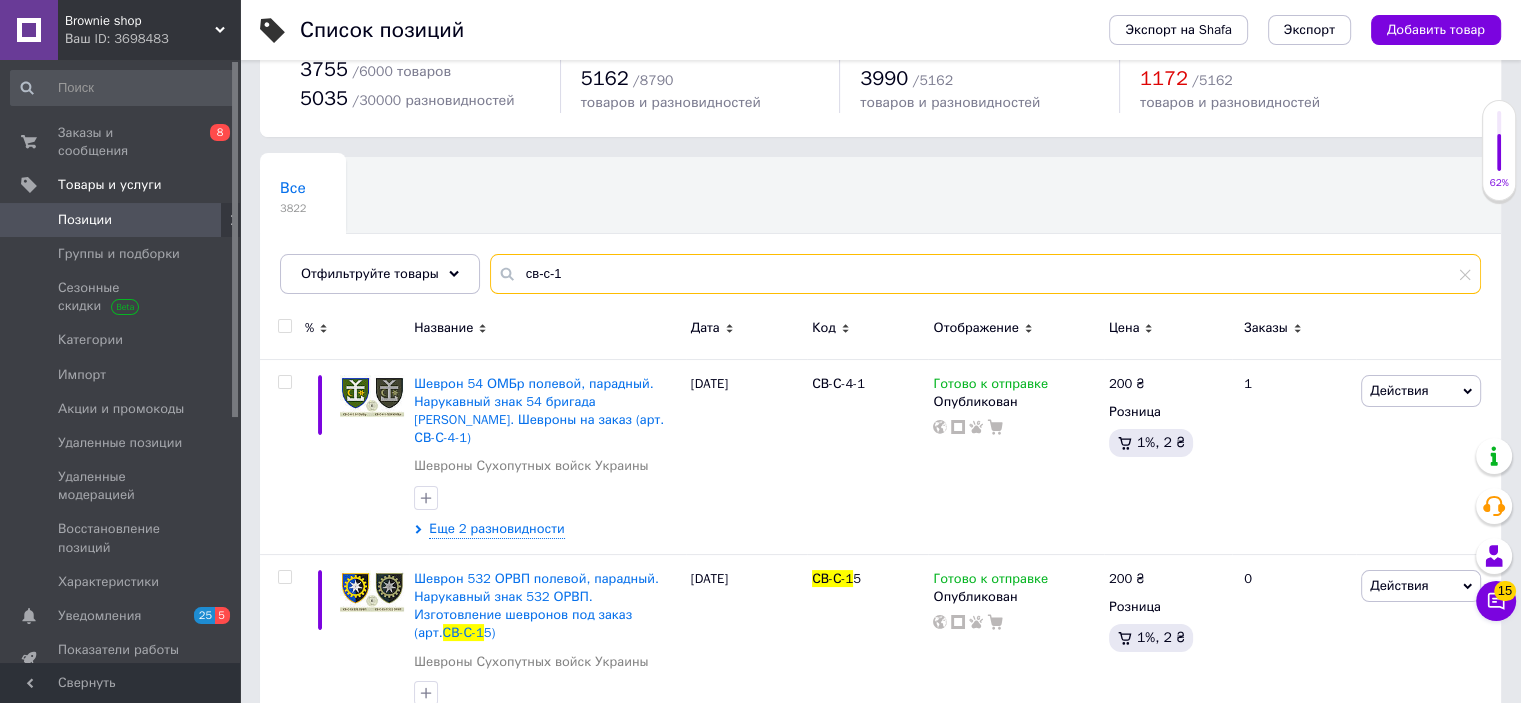 scroll, scrollTop: 0, scrollLeft: 0, axis: both 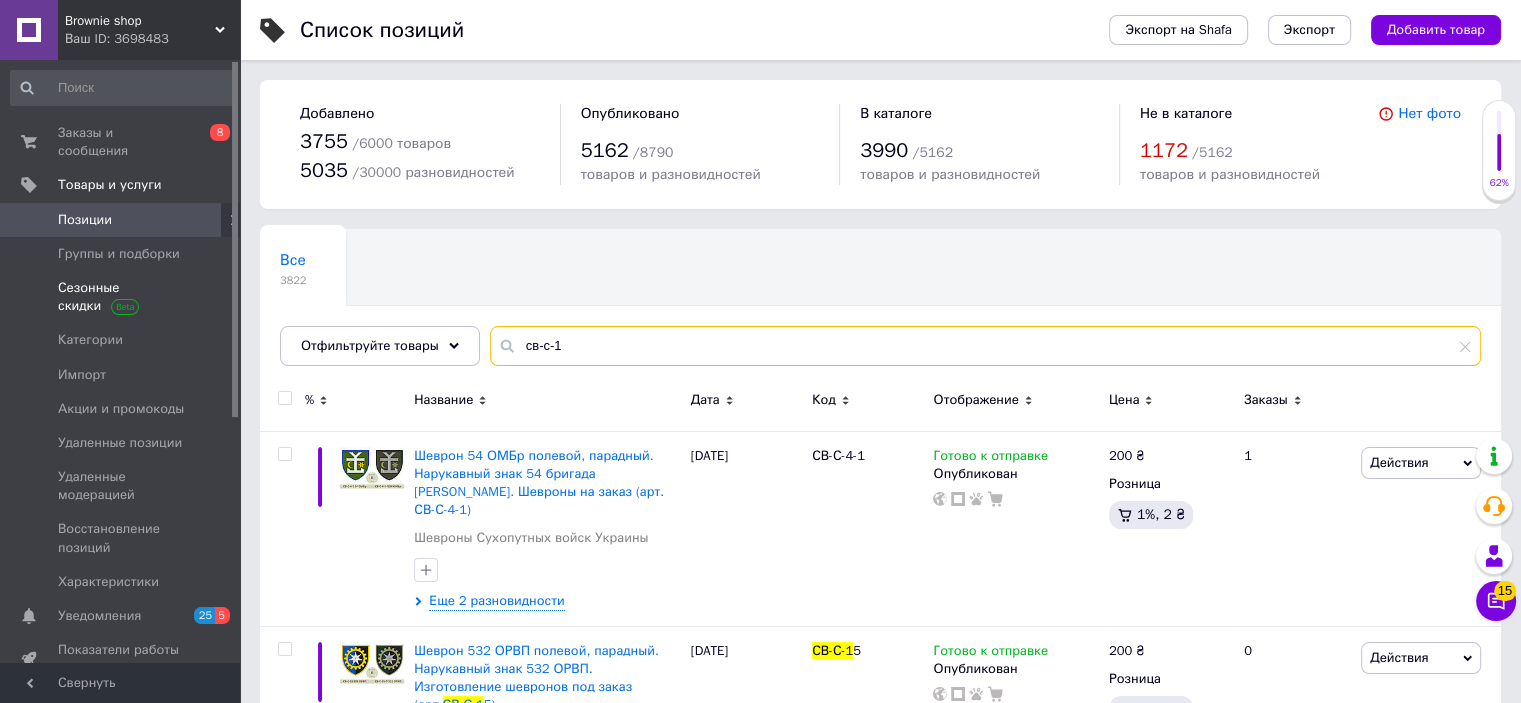drag, startPoint x: 609, startPoint y: 347, endPoint x: 123, endPoint y: 280, distance: 490.5966 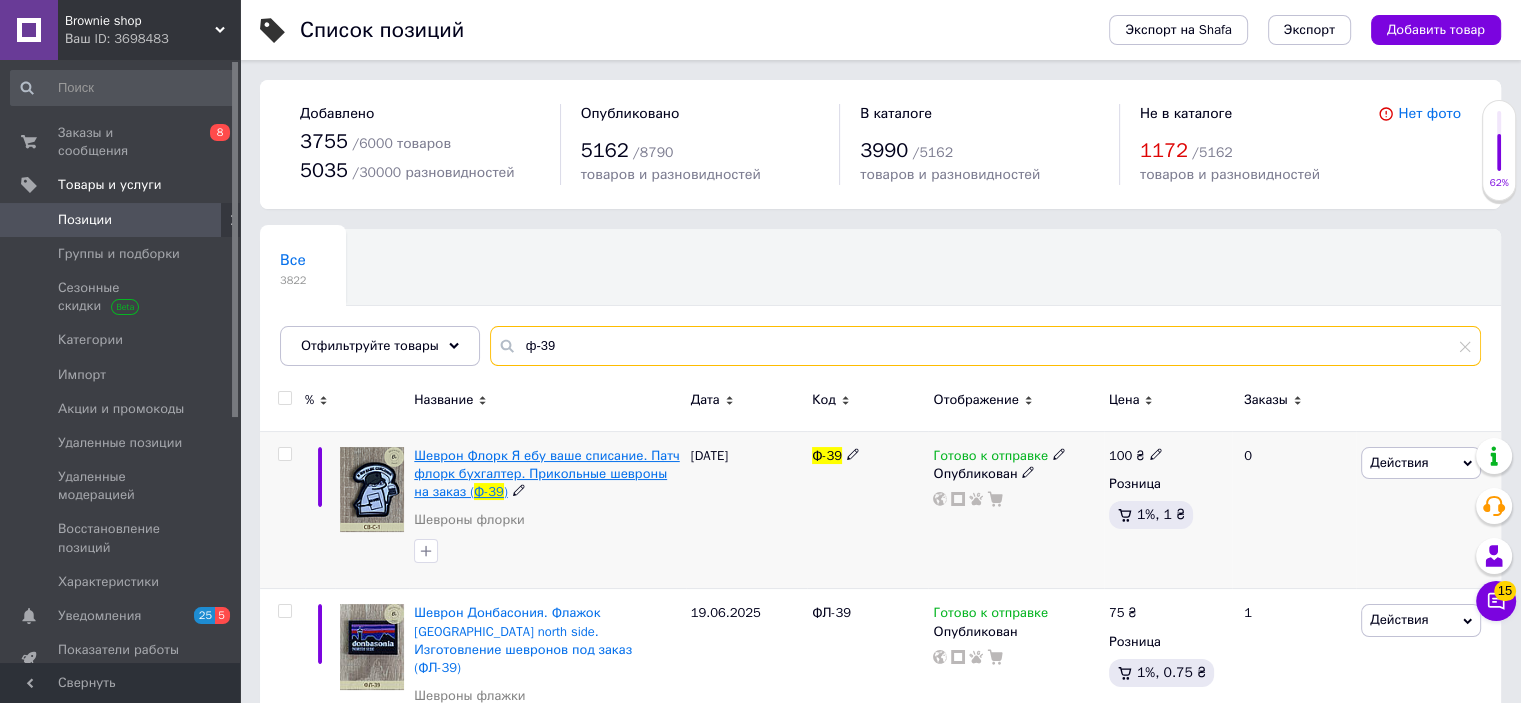 type on "ф-39" 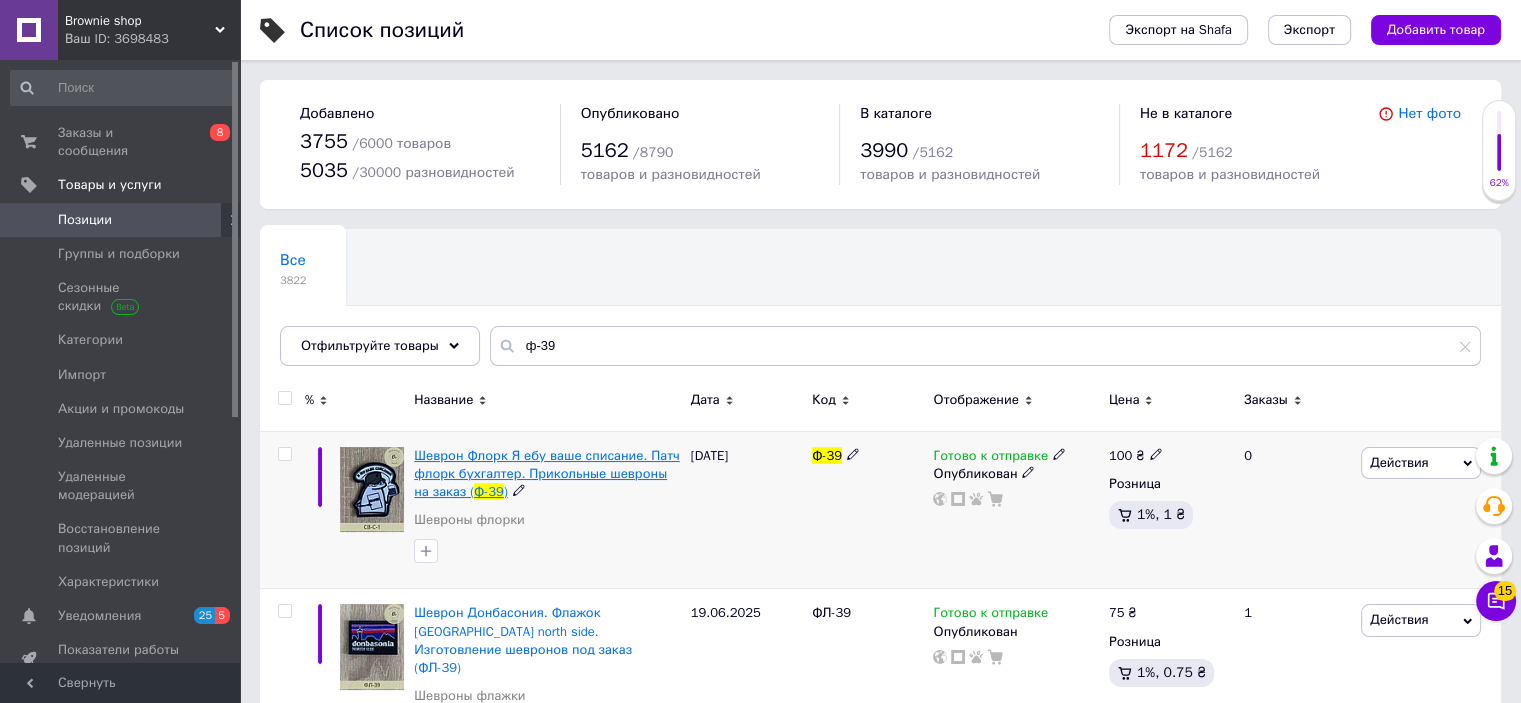 click on "Шеврон Флорк Я ебу ваше списание. Патч флорк бухгалтер. Прикольные шевроны на заказ (" at bounding box center [546, 473] 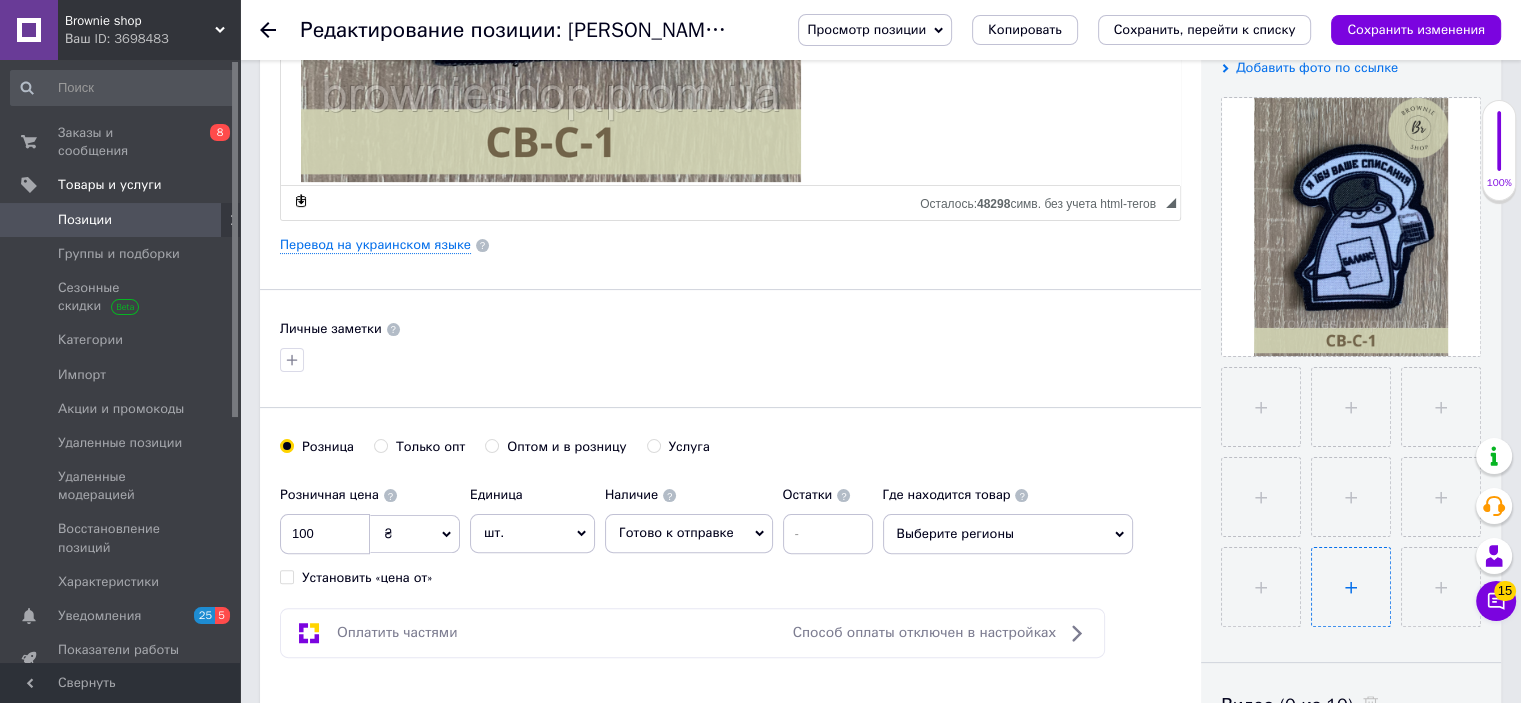 scroll, scrollTop: 300, scrollLeft: 0, axis: vertical 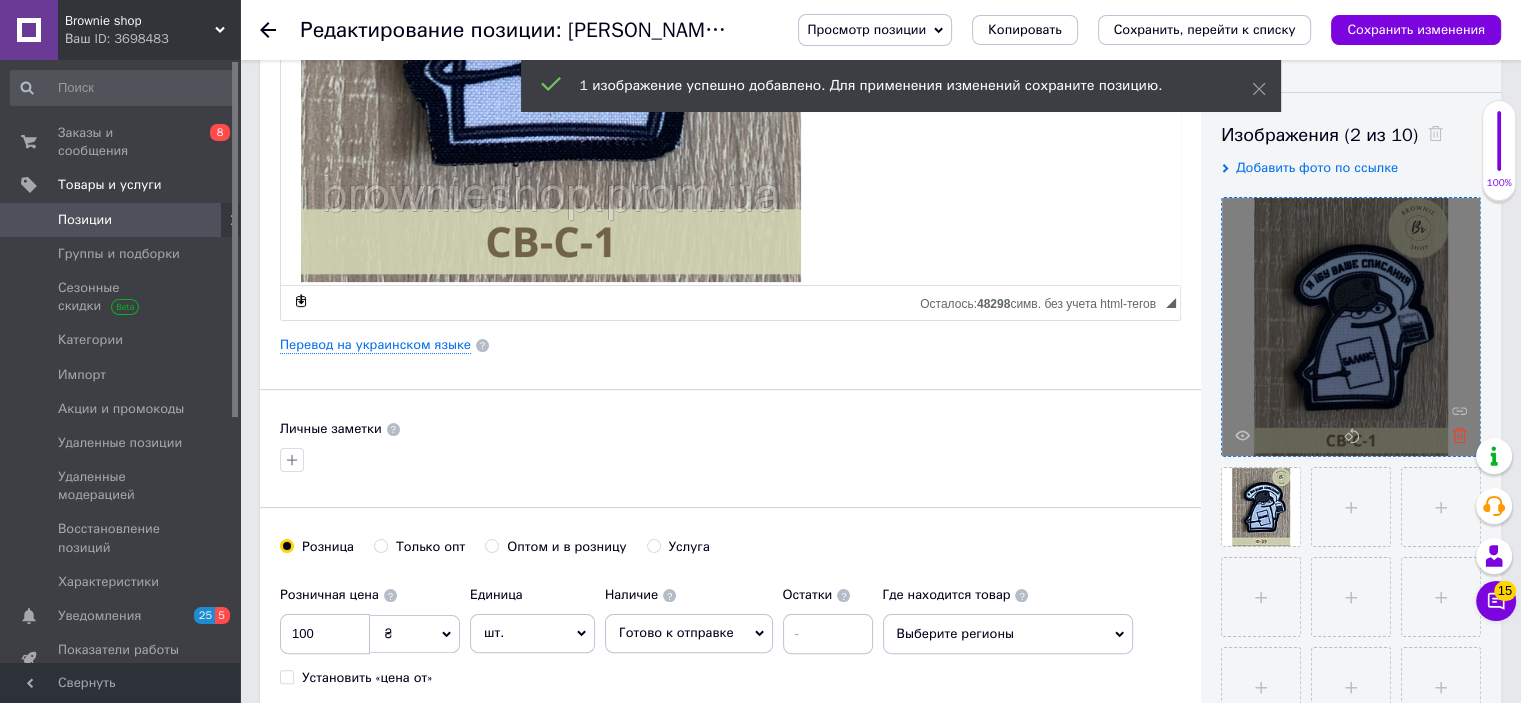 click 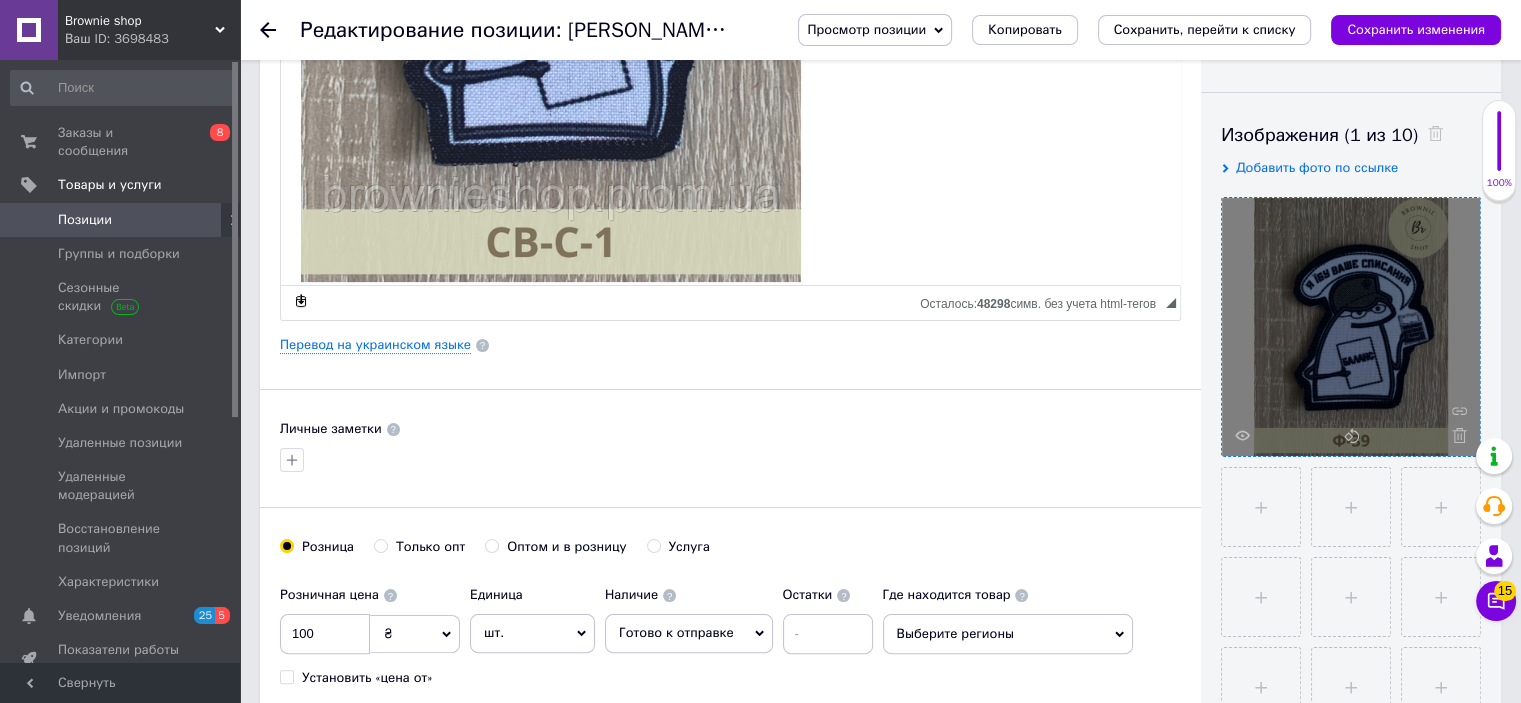 scroll, scrollTop: 0, scrollLeft: 0, axis: both 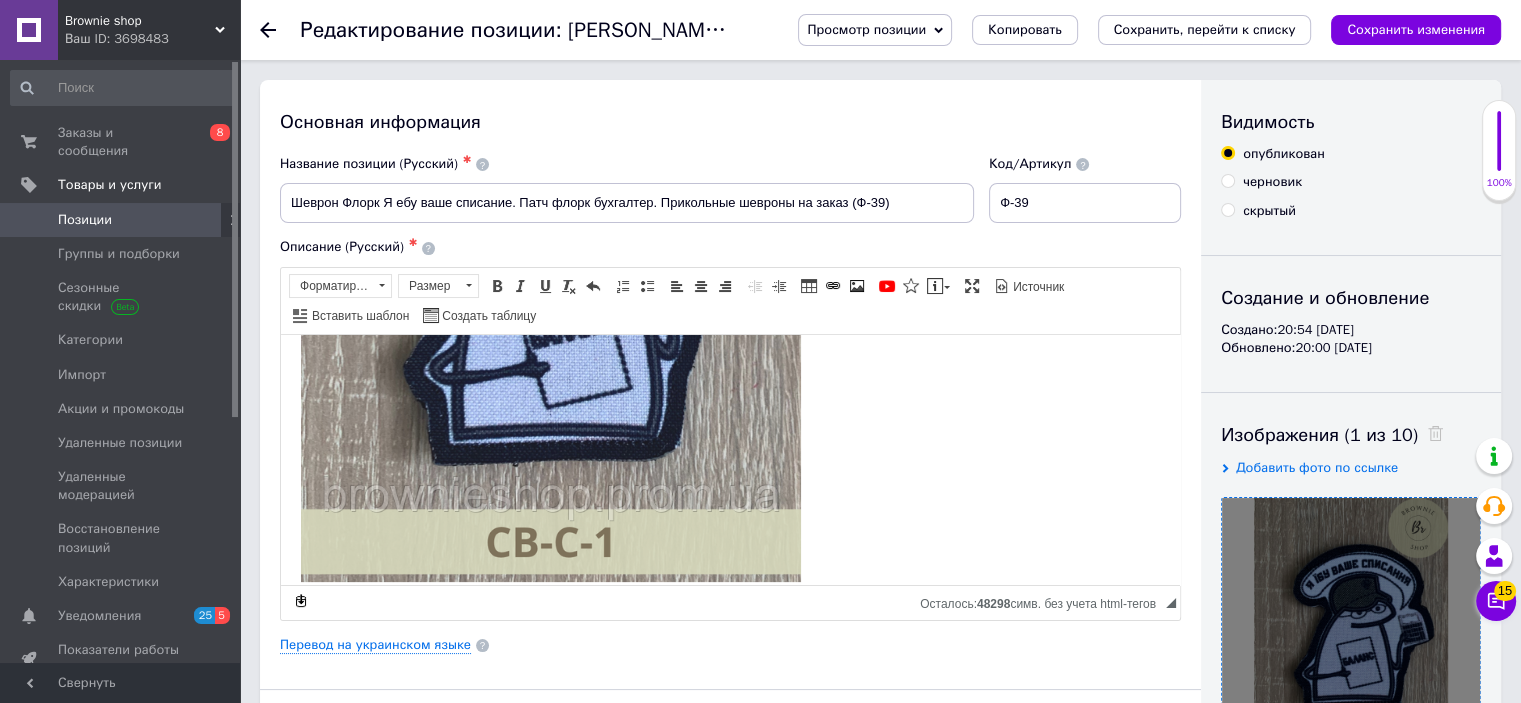 click at bounding box center [551, 248] 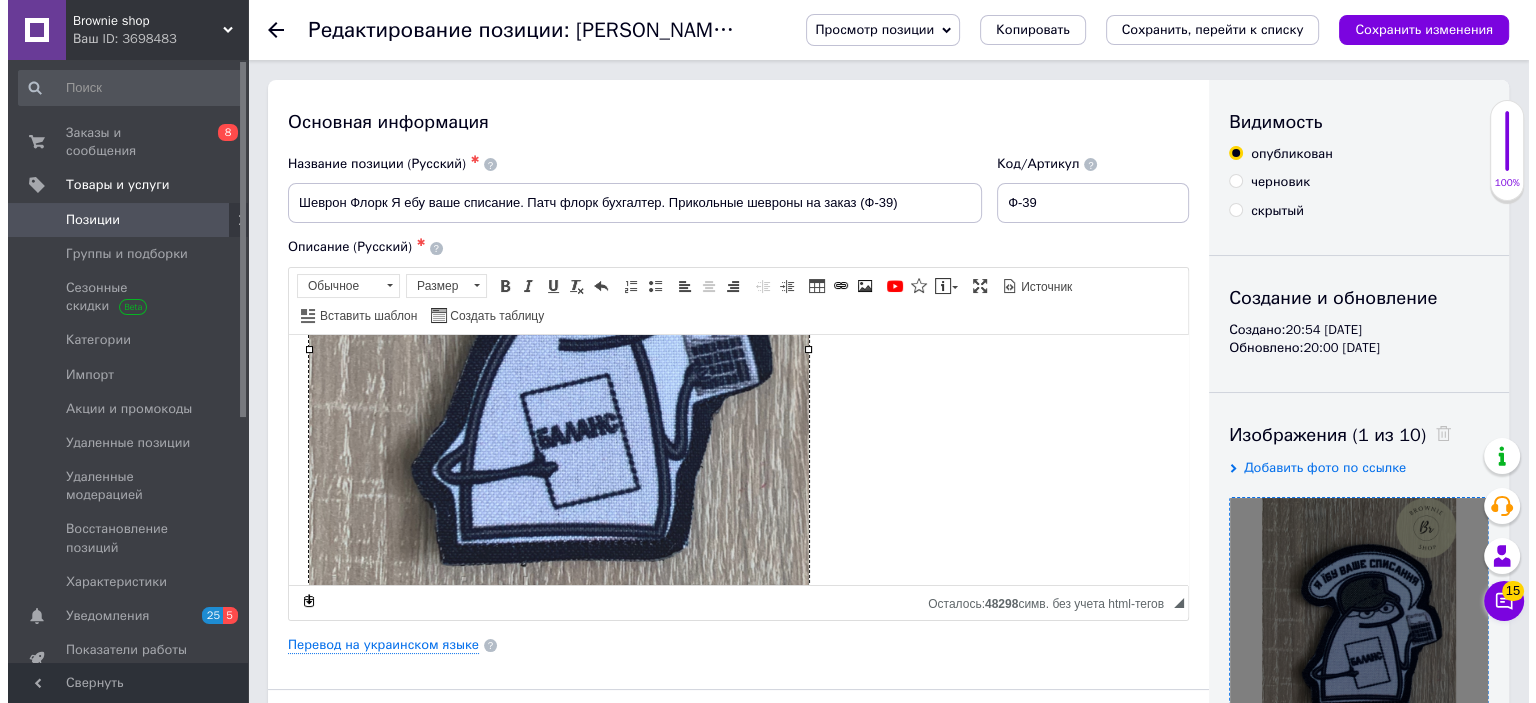 scroll, scrollTop: 700, scrollLeft: 0, axis: vertical 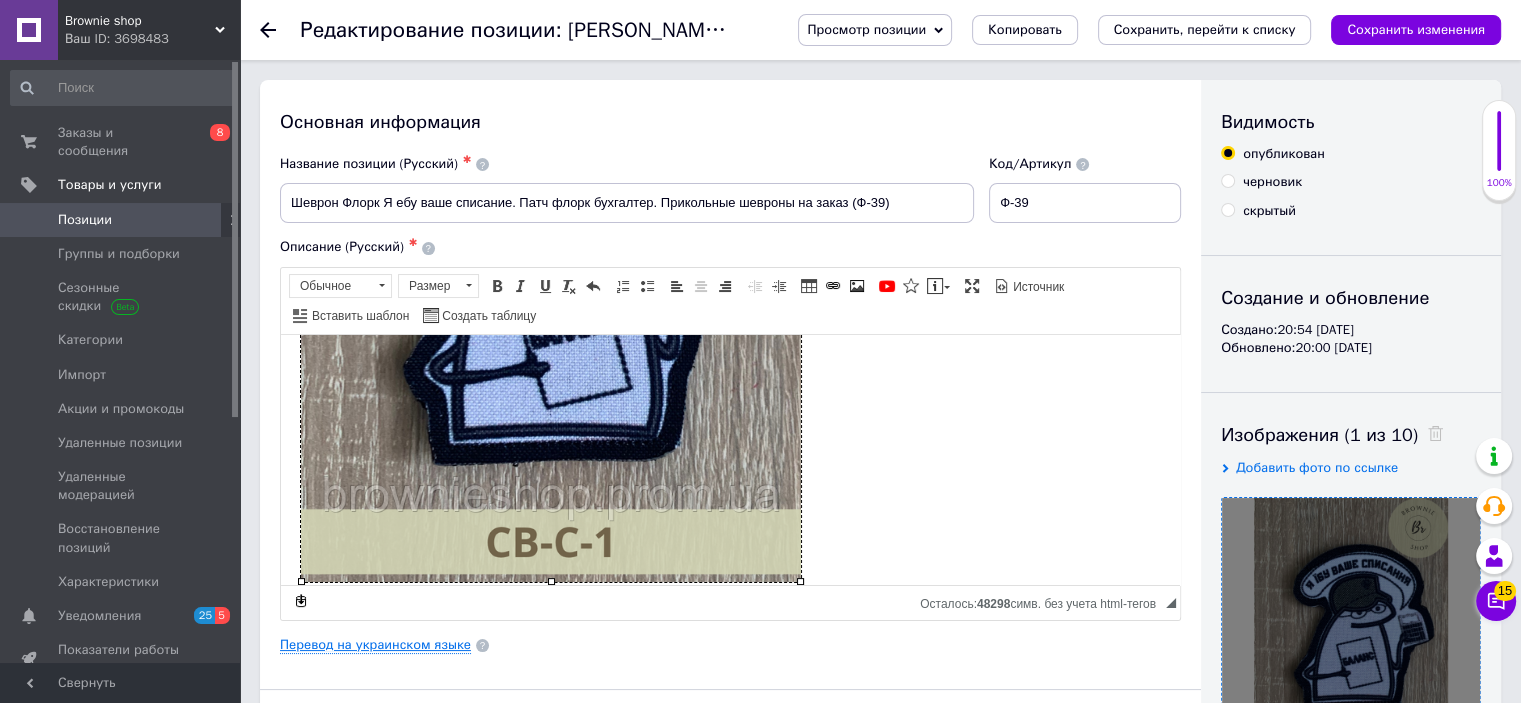 click on "Перевод на украинском языке" at bounding box center (375, 645) 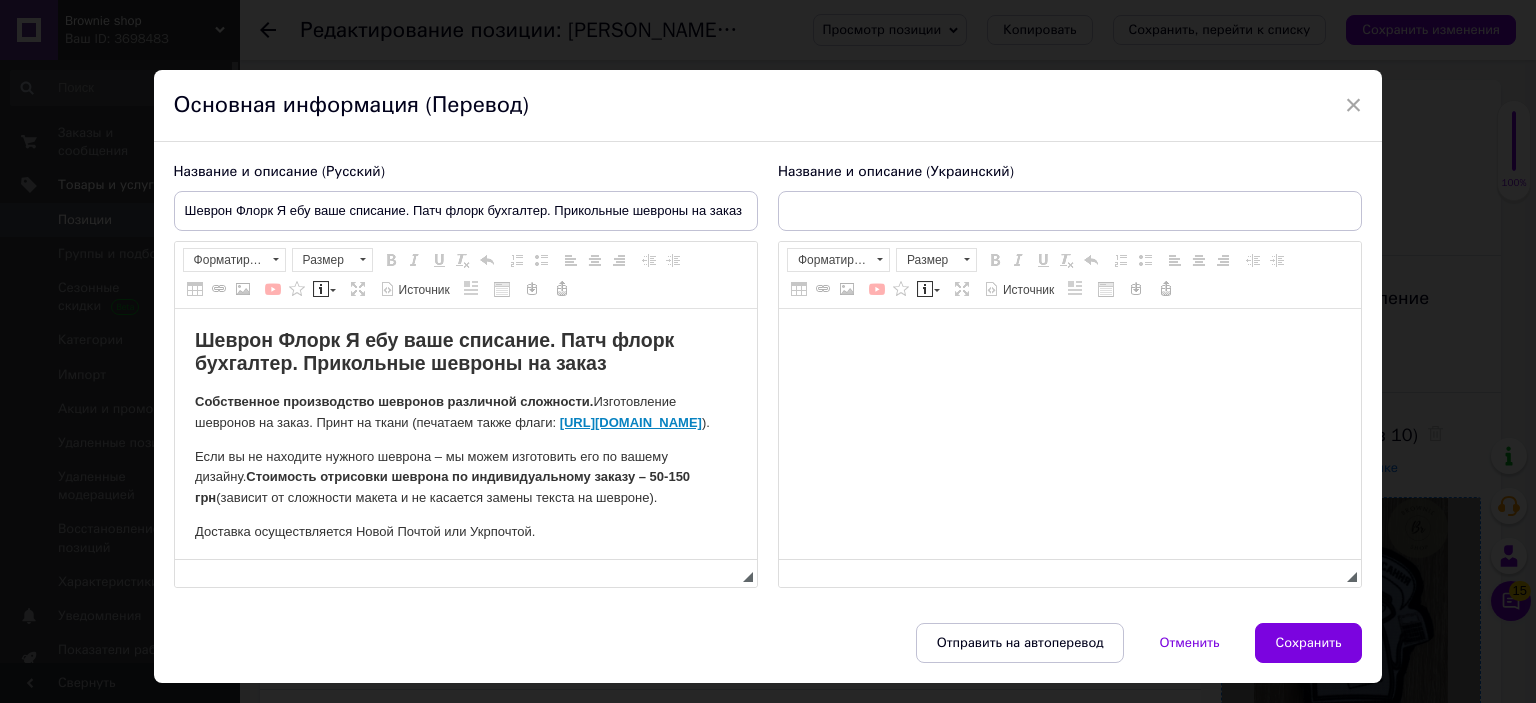 scroll, scrollTop: 0, scrollLeft: 0, axis: both 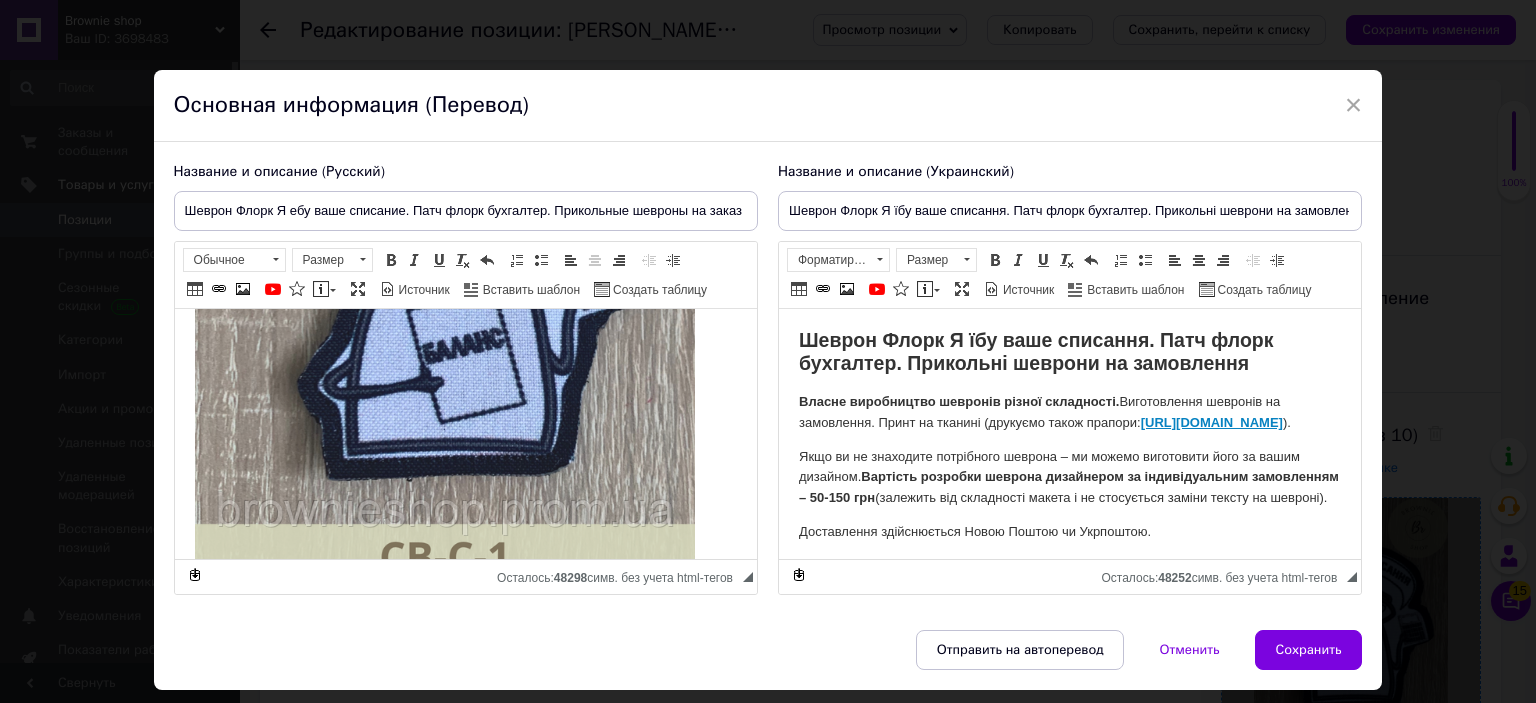 click at bounding box center (444, 264) 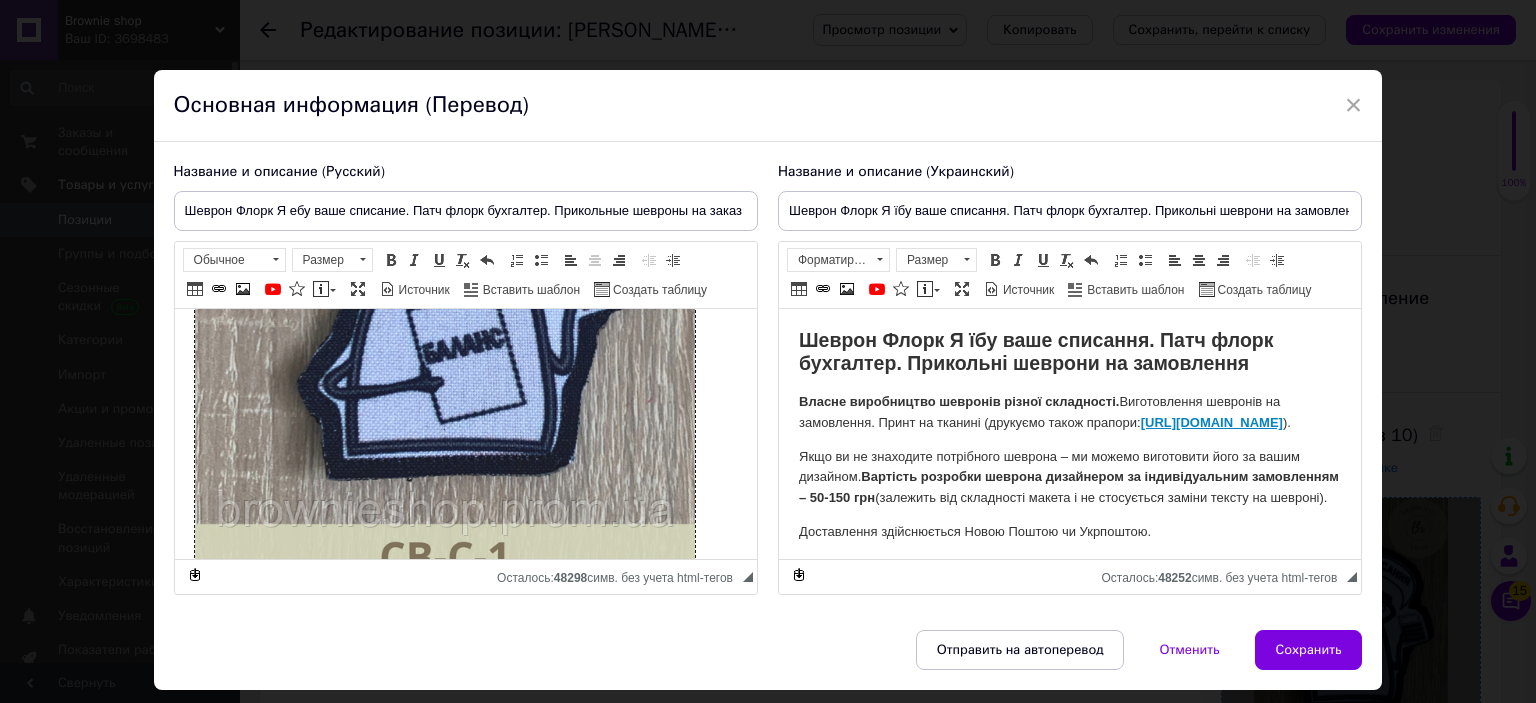 click at bounding box center [444, 264] 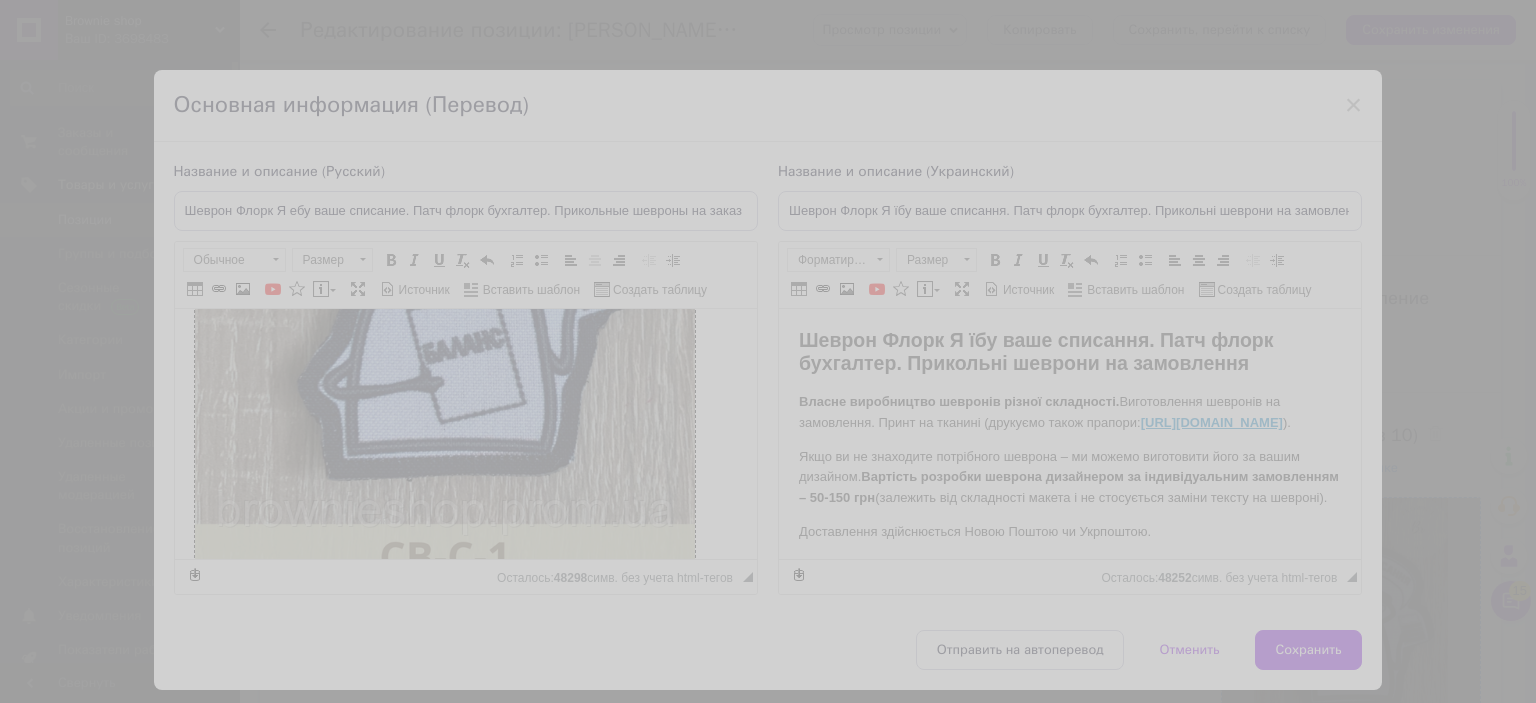 select 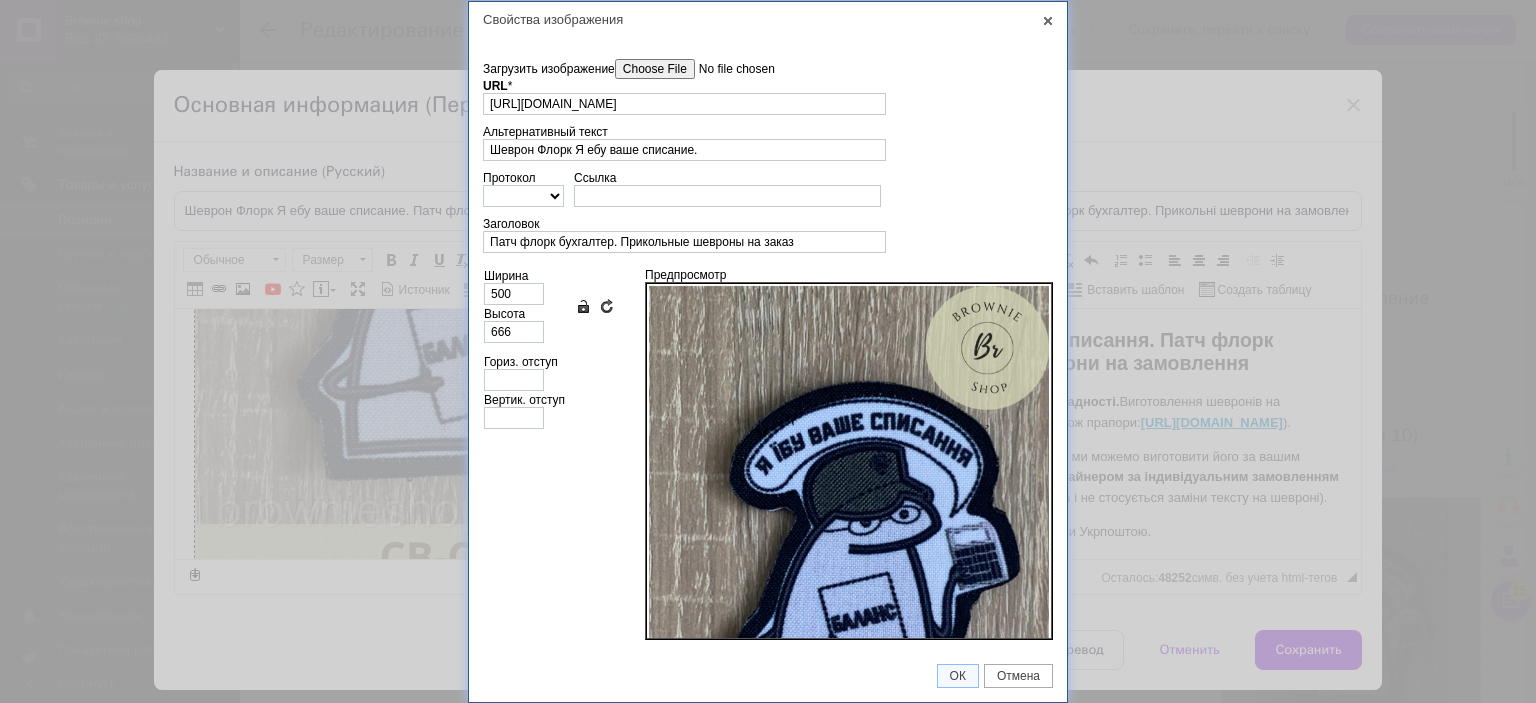 scroll, scrollTop: 0, scrollLeft: 161, axis: horizontal 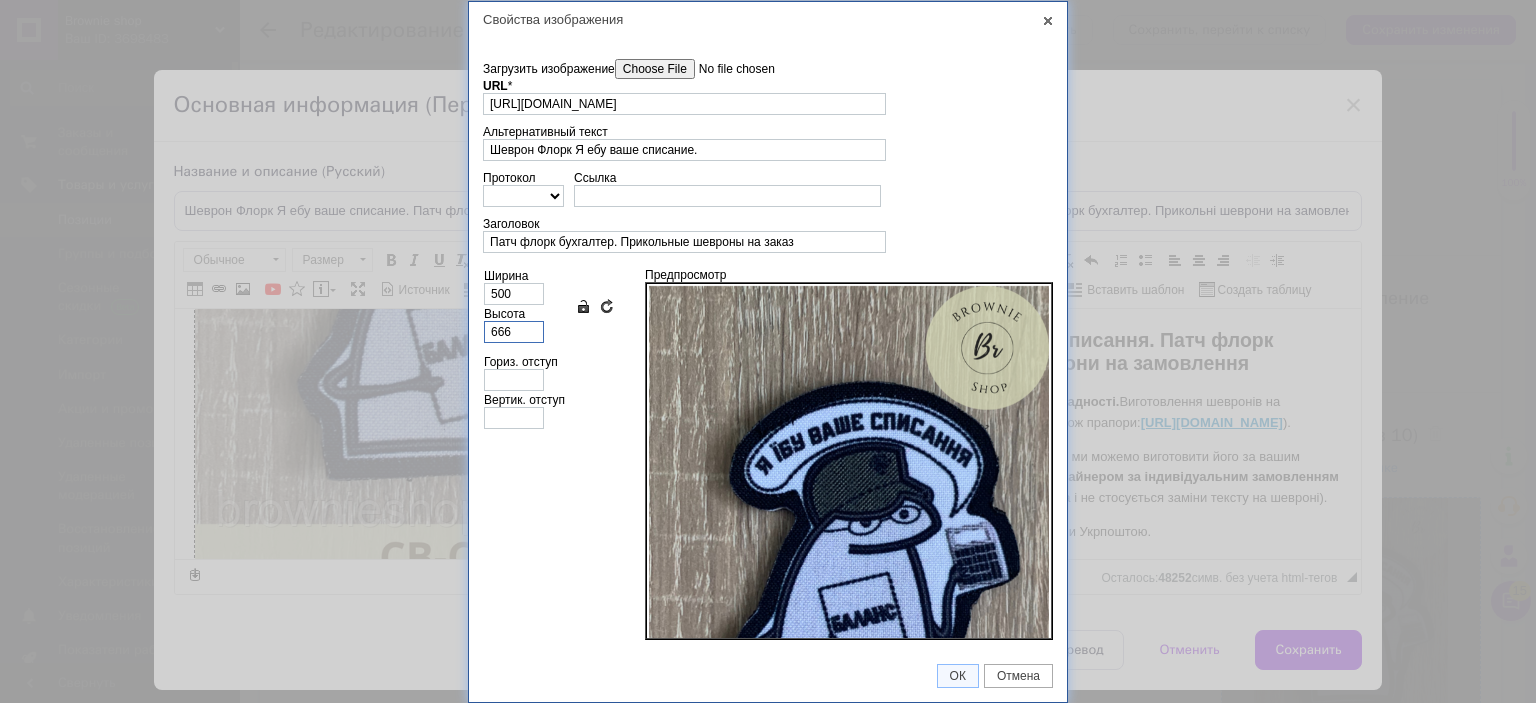drag, startPoint x: 524, startPoint y: 333, endPoint x: 392, endPoint y: 320, distance: 132.63861 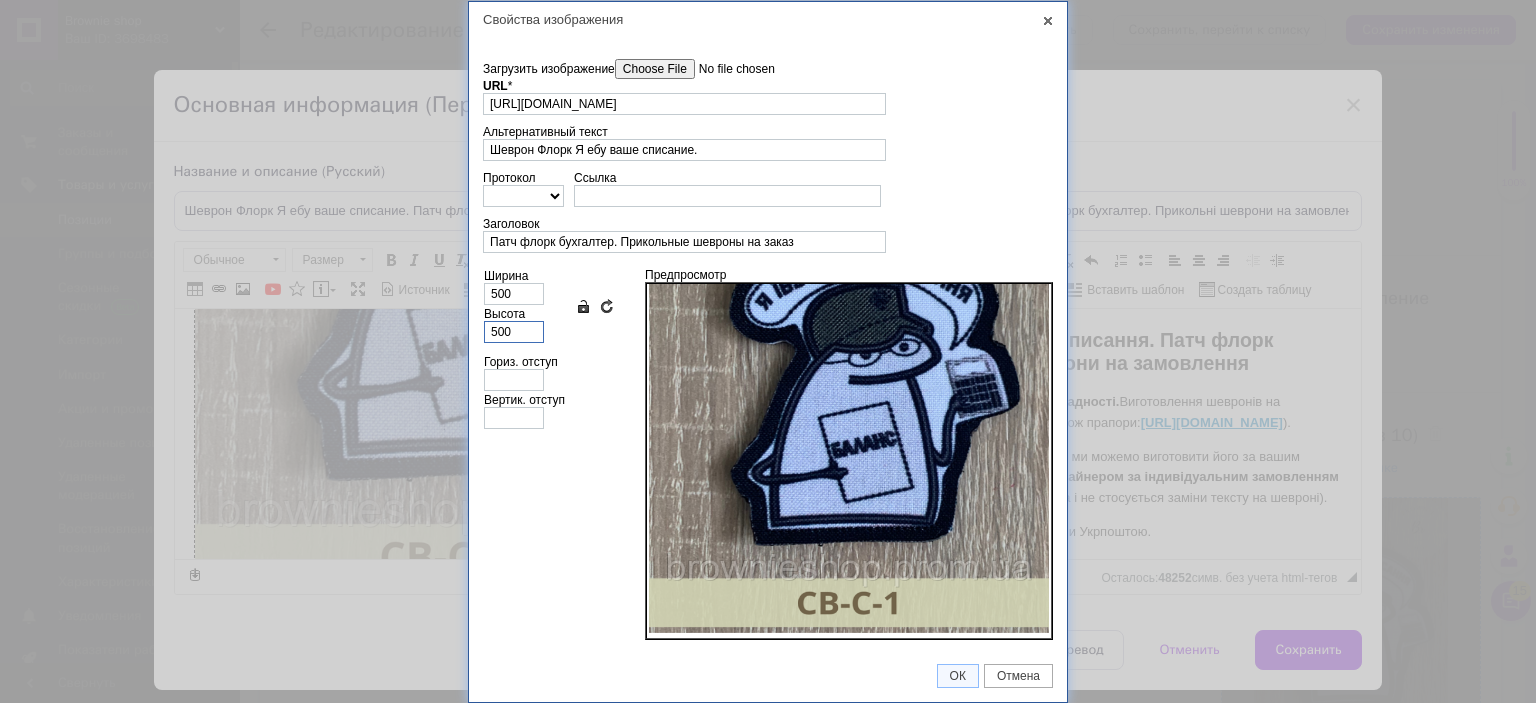 scroll, scrollTop: 0, scrollLeft: 0, axis: both 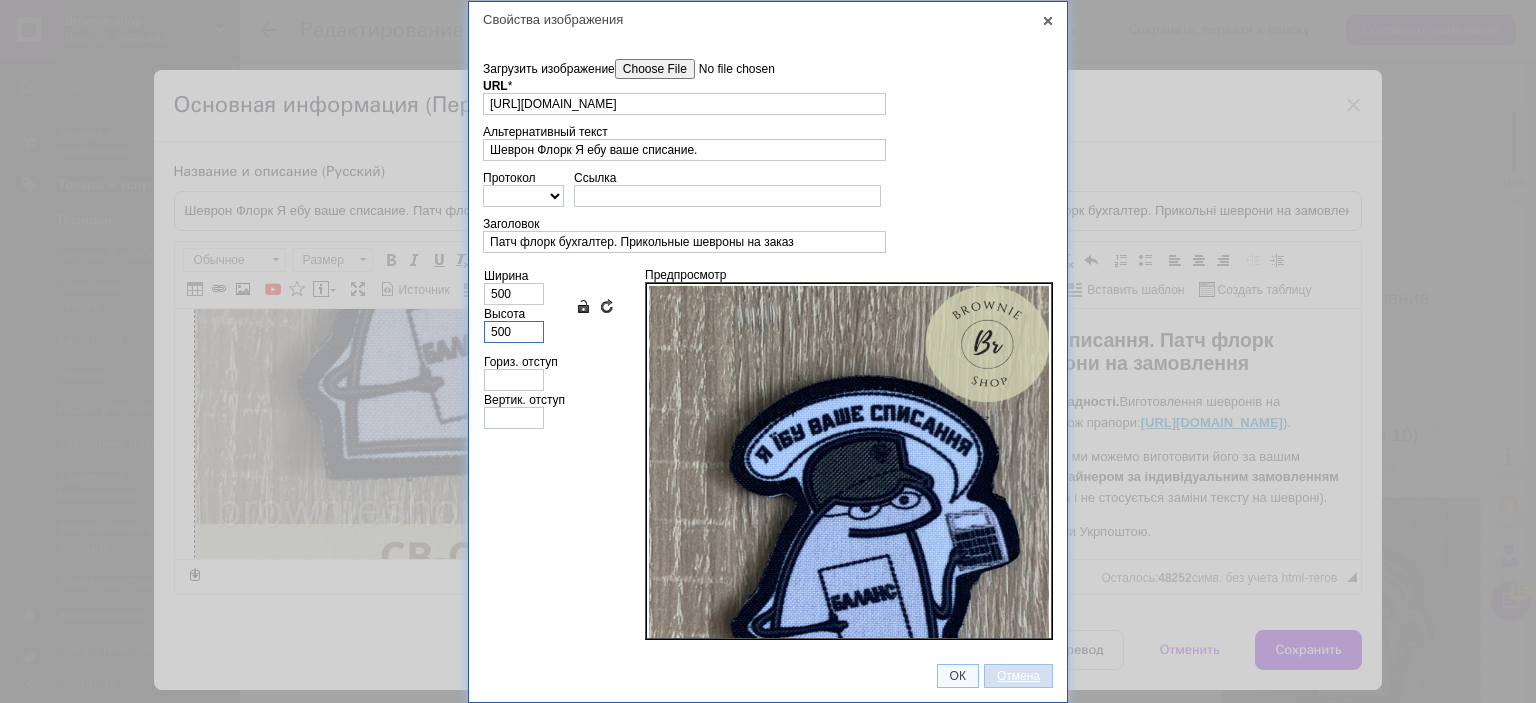type on "500" 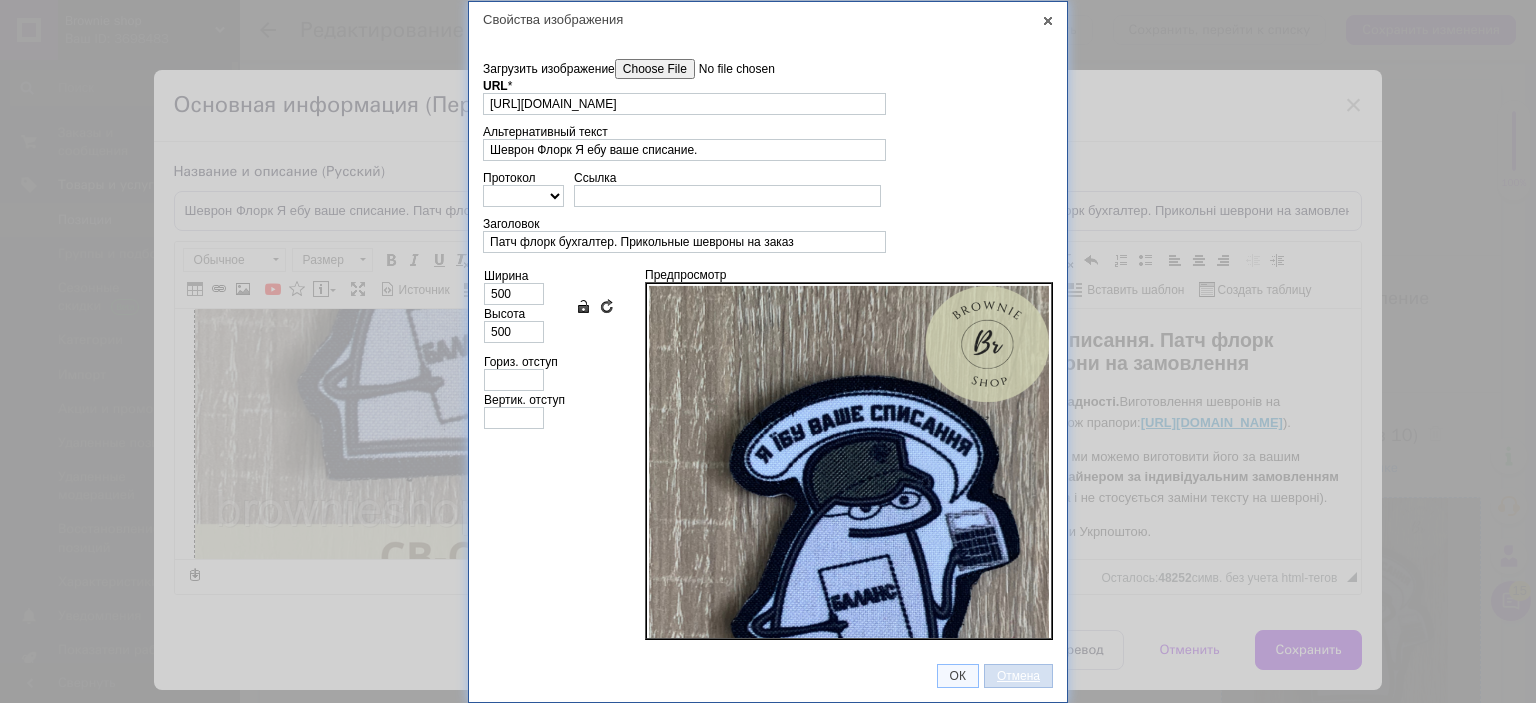 click on "Отмена" at bounding box center [1018, 676] 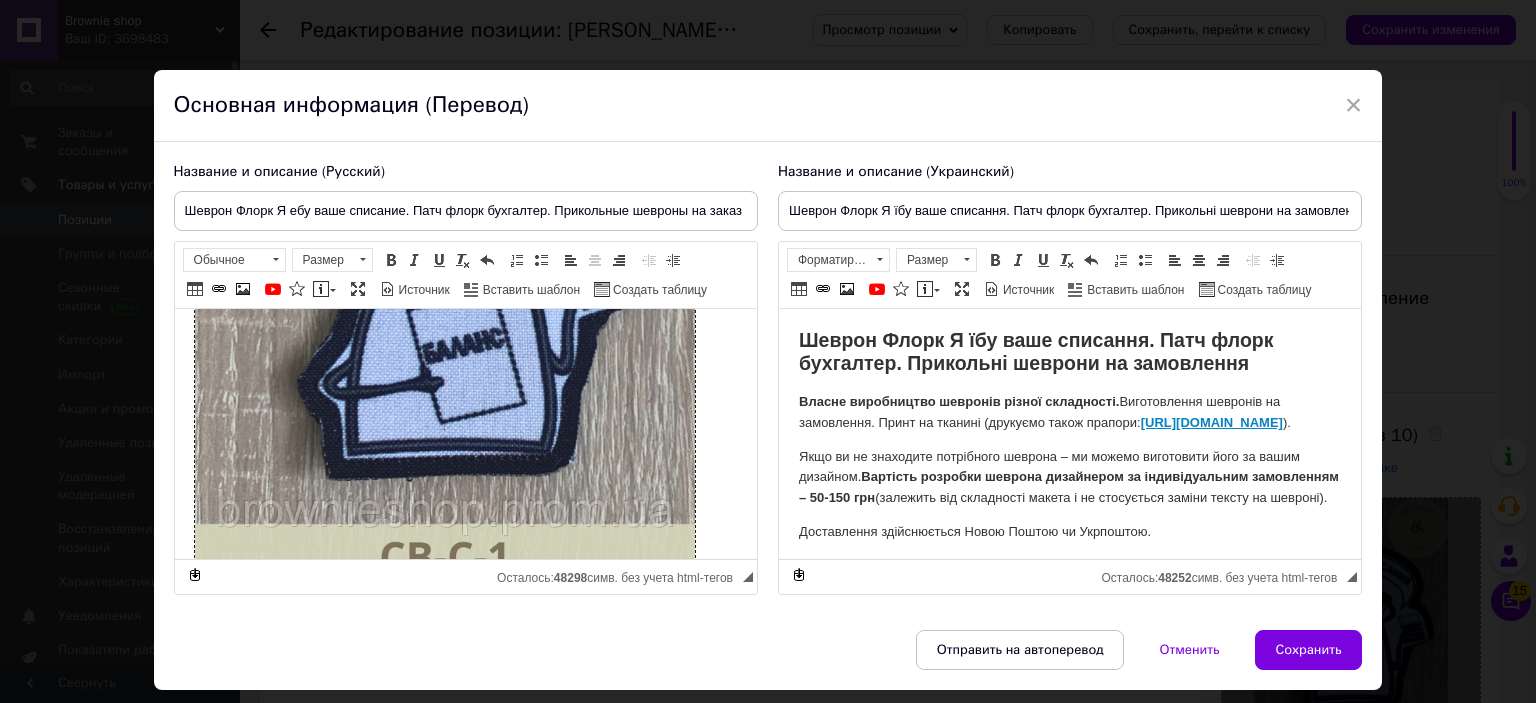 click at bounding box center [444, 264] 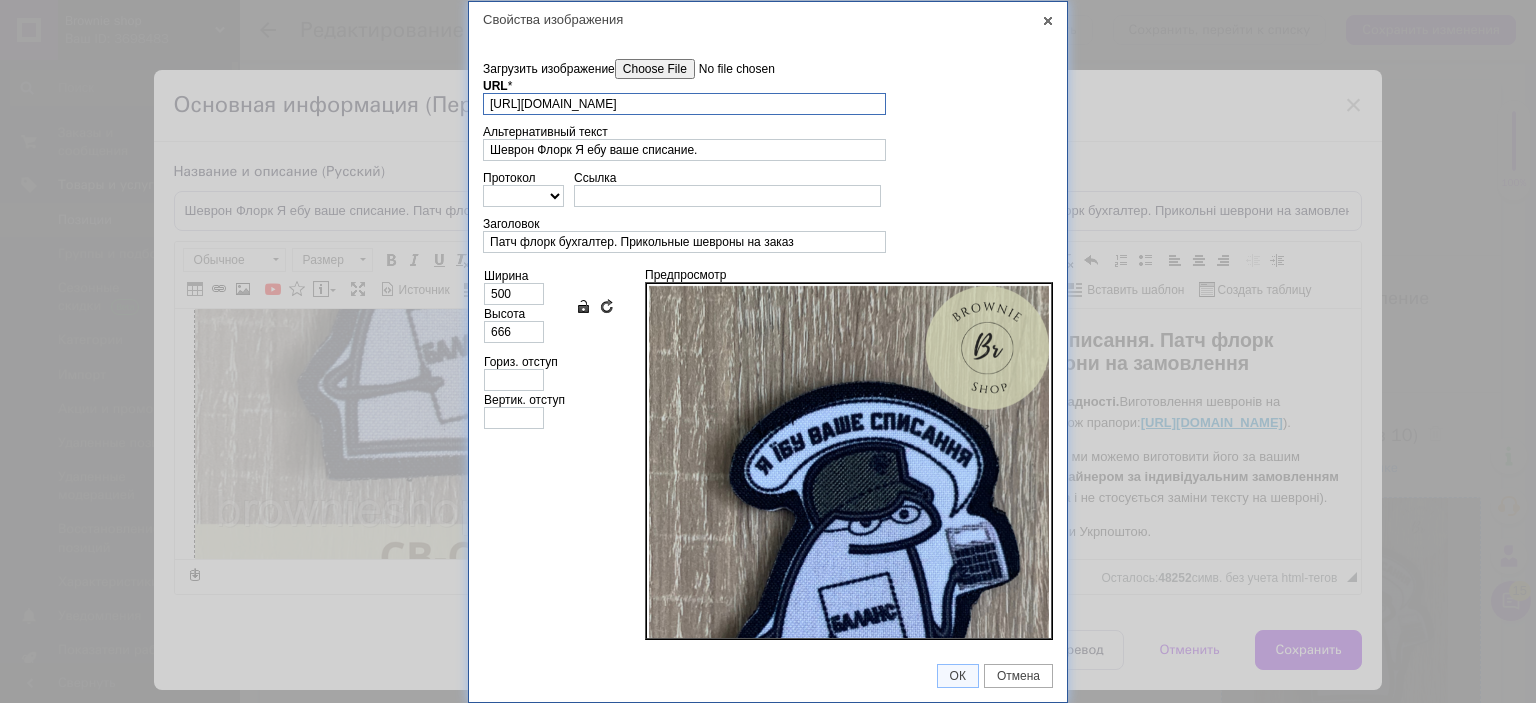 scroll, scrollTop: 0, scrollLeft: 161, axis: horizontal 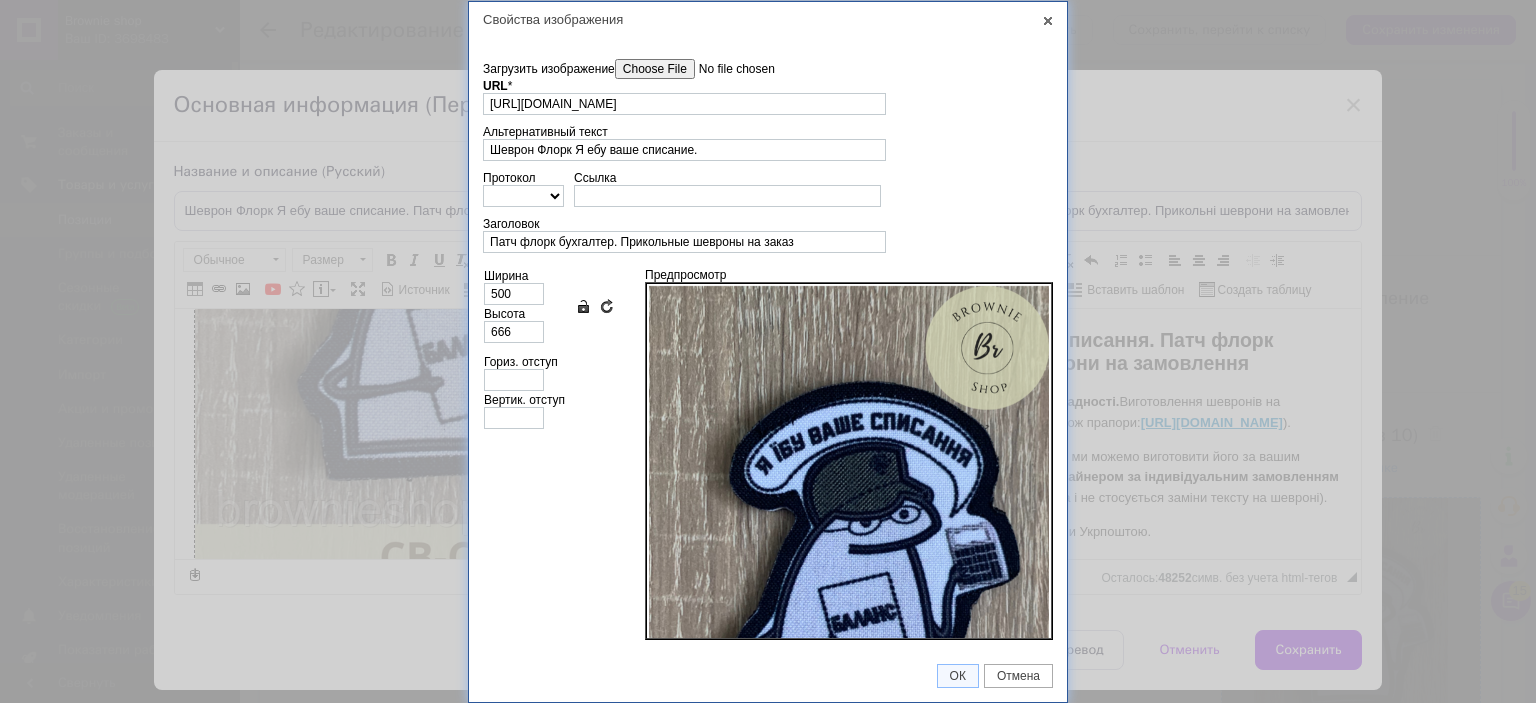 click on "Сохранять пропорции" at bounding box center [583, 306] 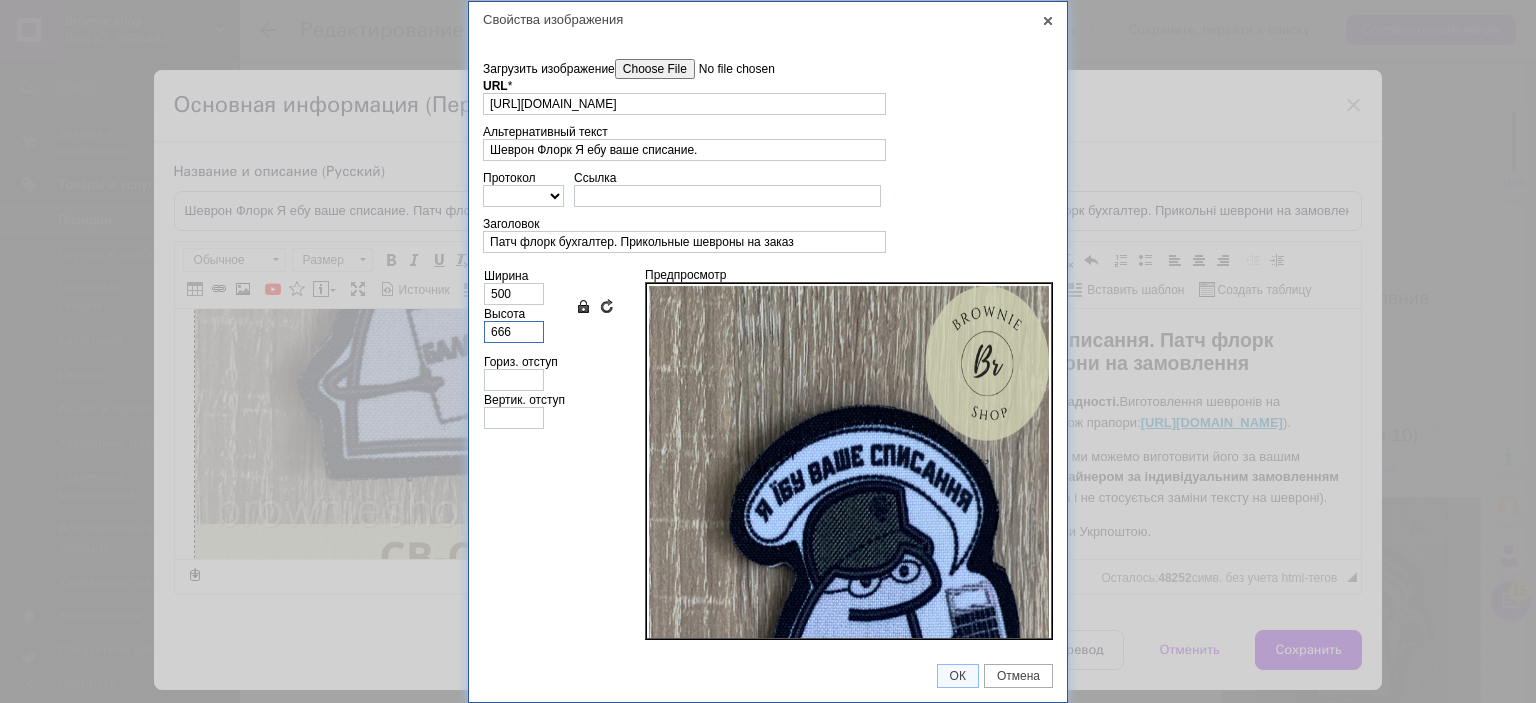 drag, startPoint x: 519, startPoint y: 331, endPoint x: 353, endPoint y: 295, distance: 169.85876 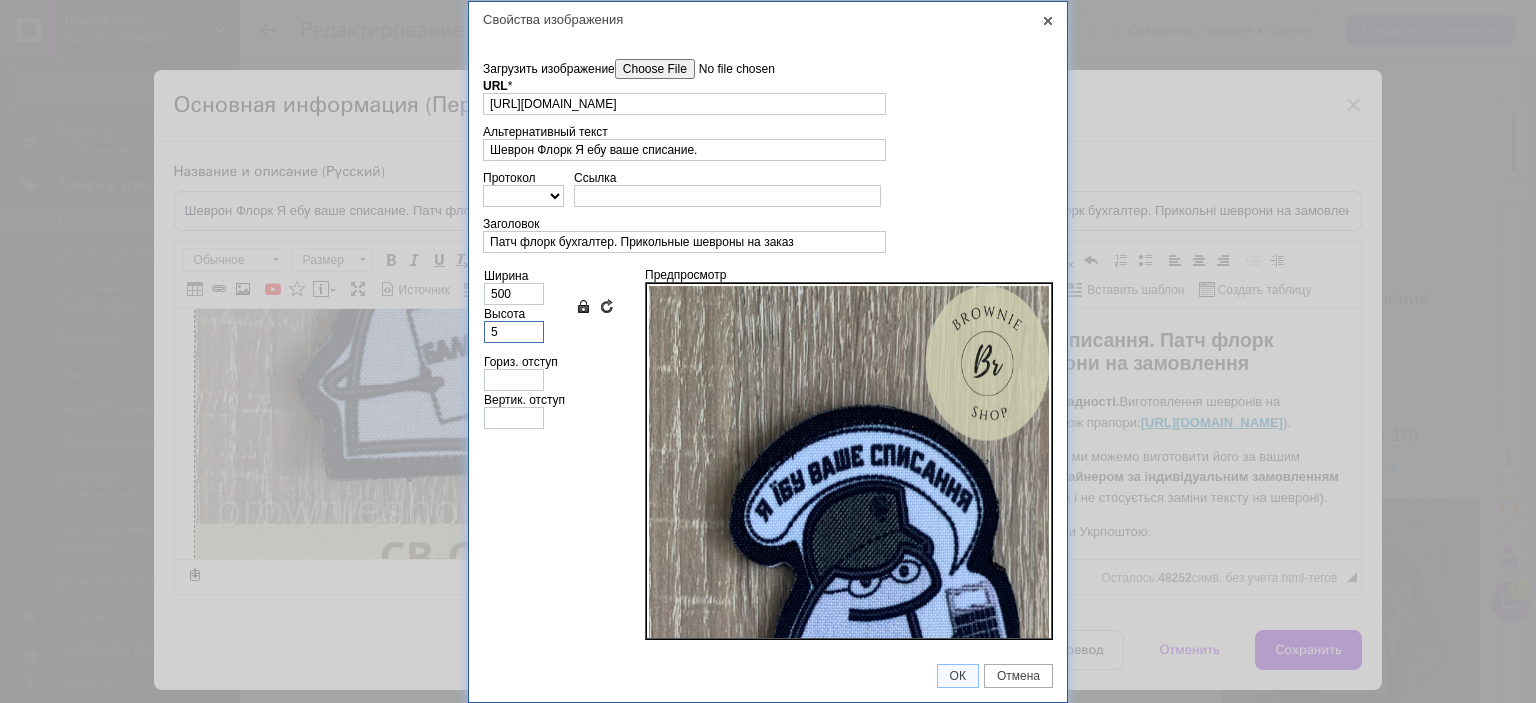 type on "50" 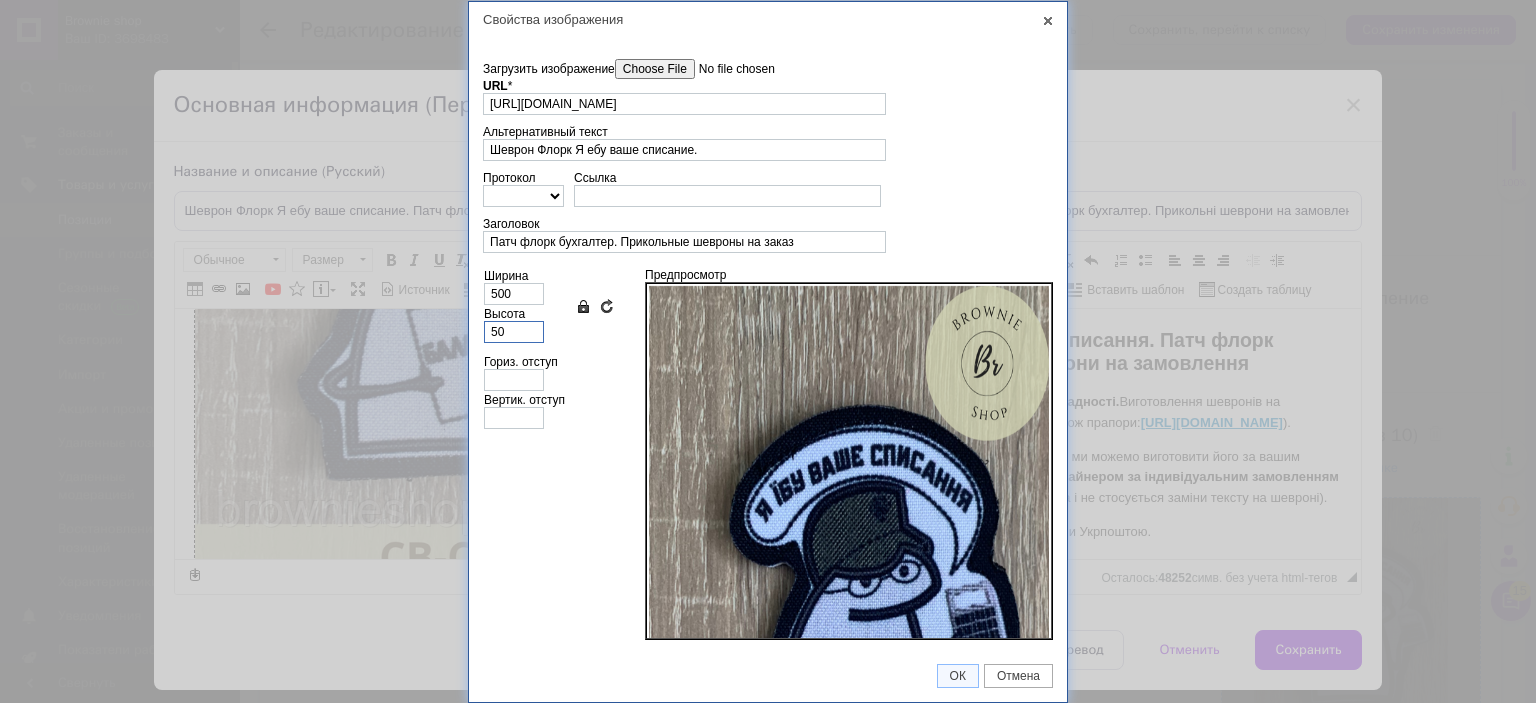 type on "38" 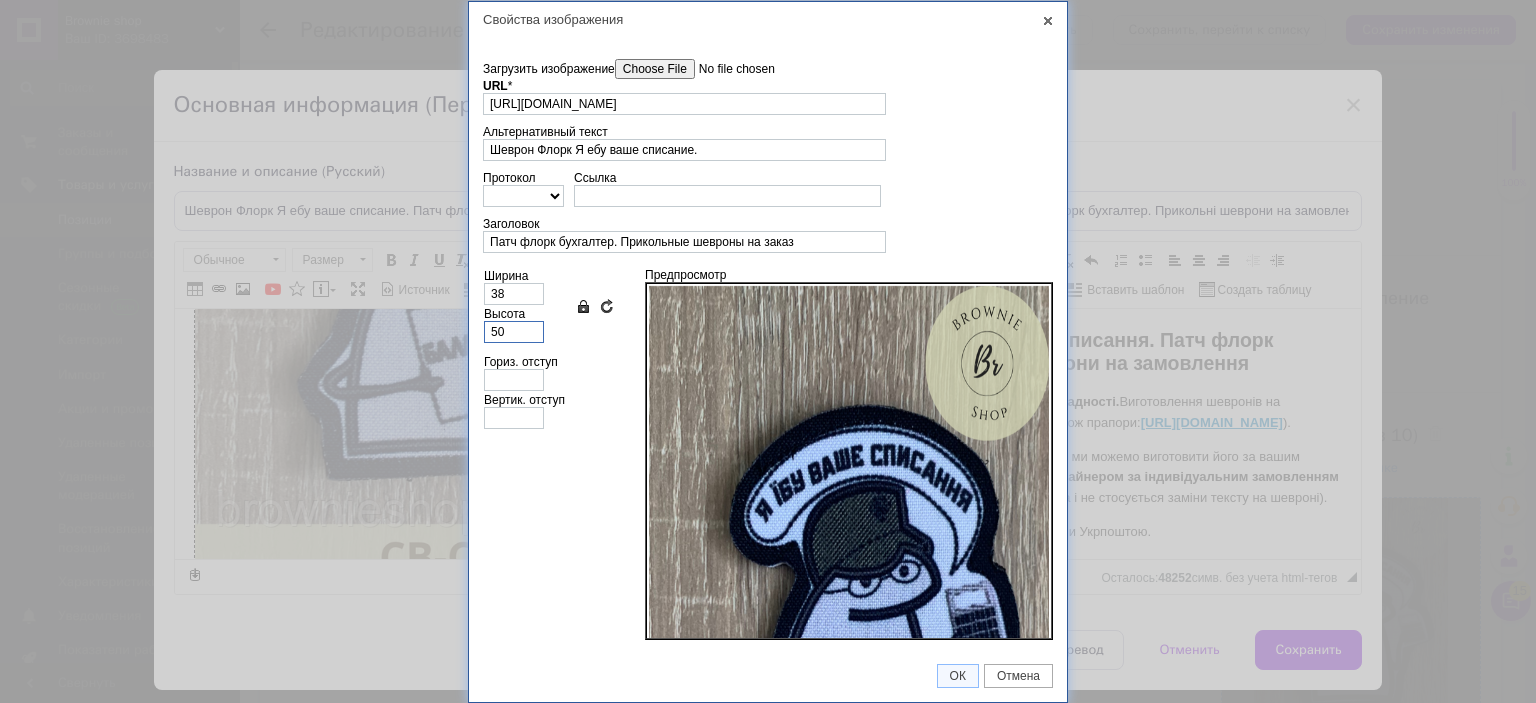 type on "500" 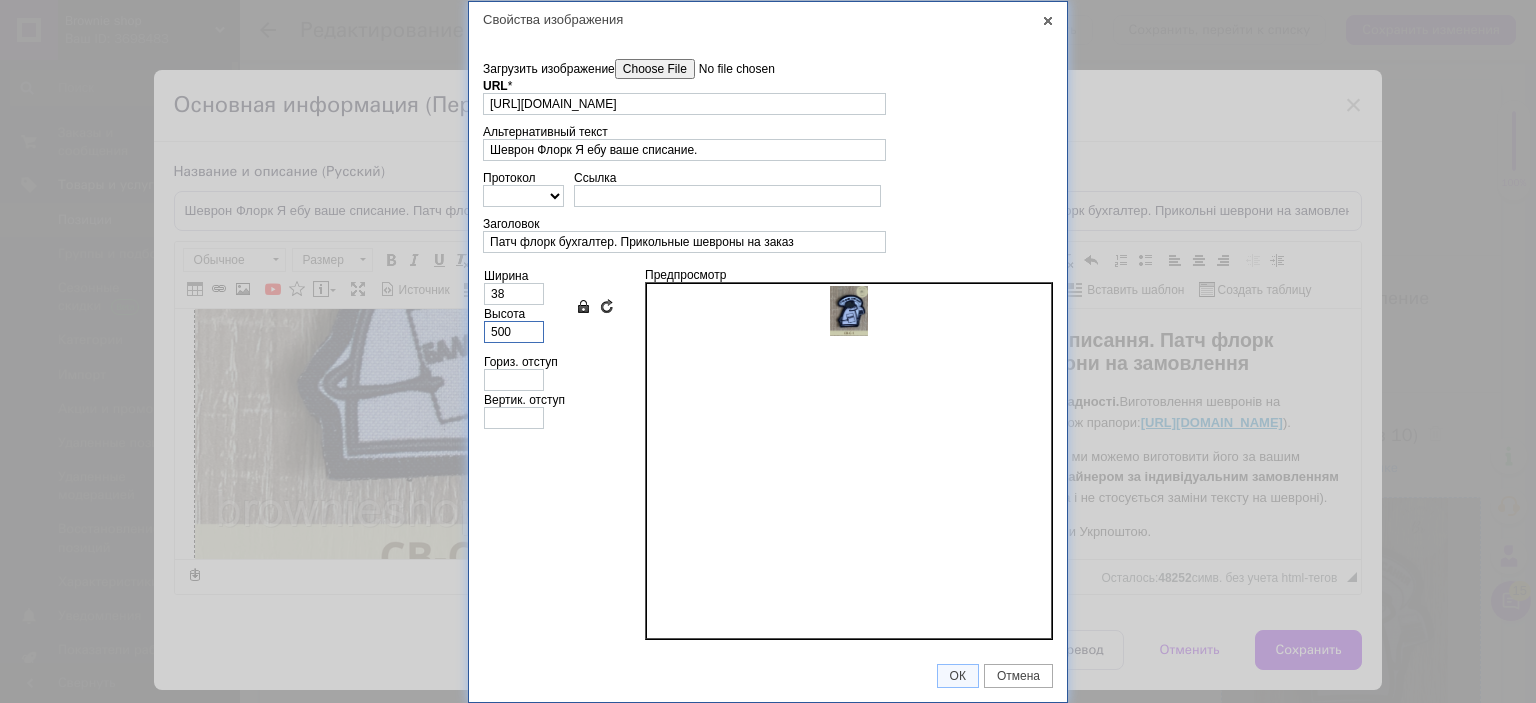 type on "375" 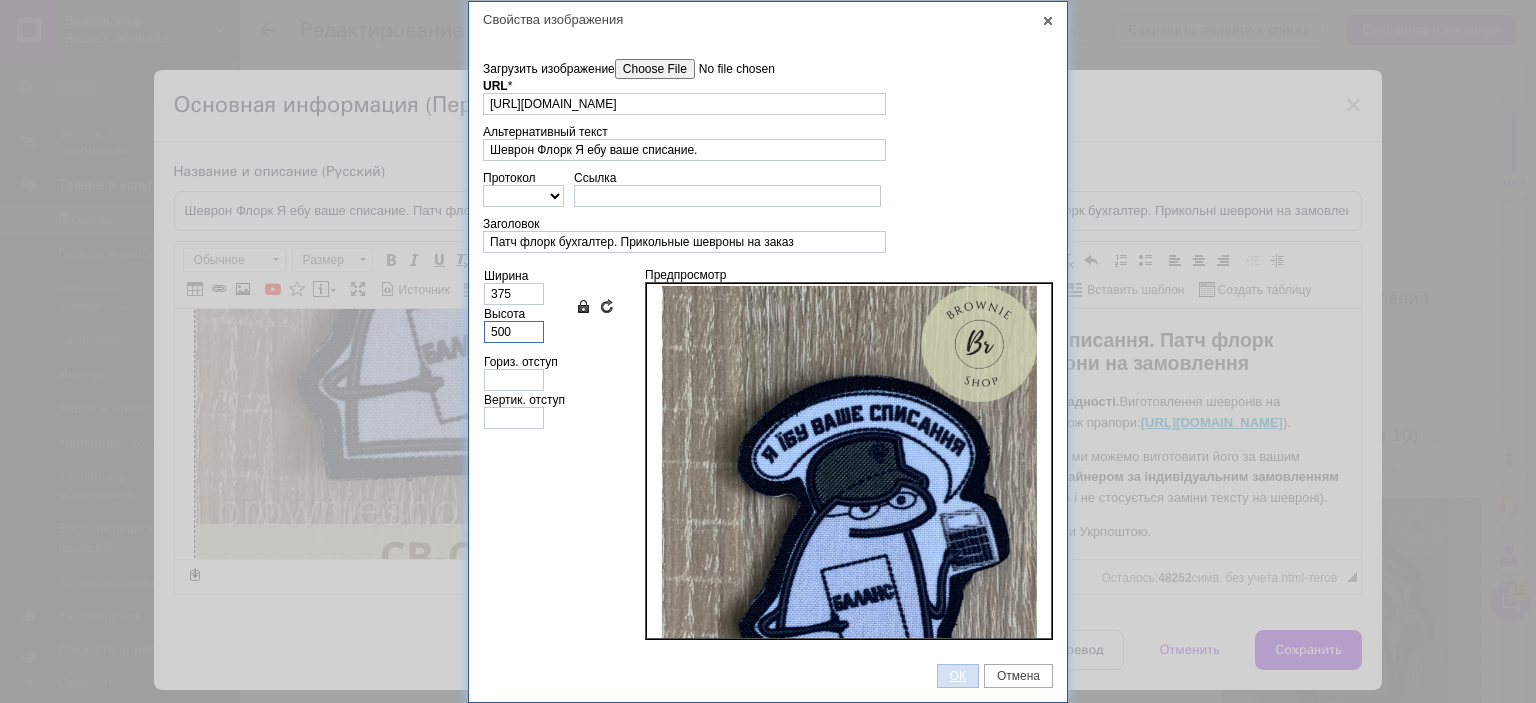 type on "500" 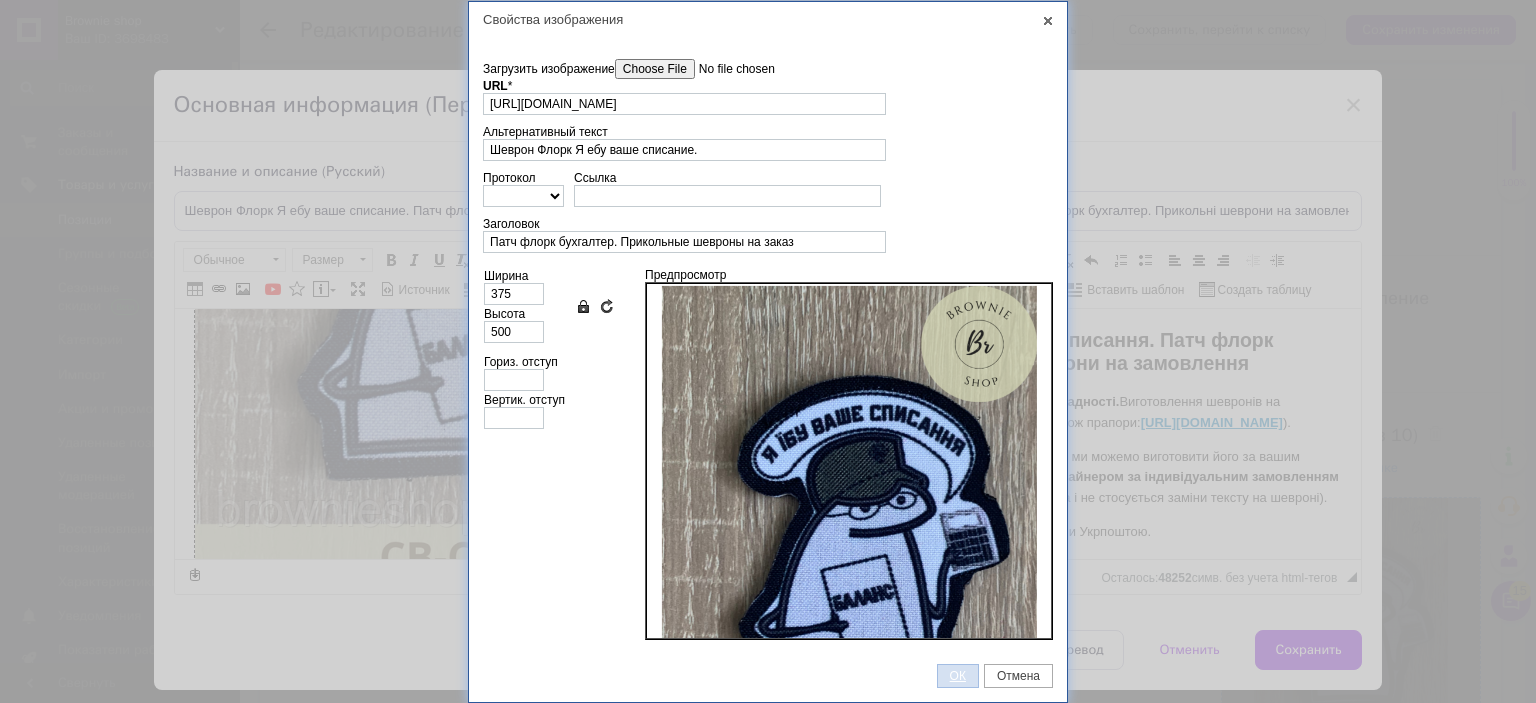 click on "ОК" at bounding box center (958, 676) 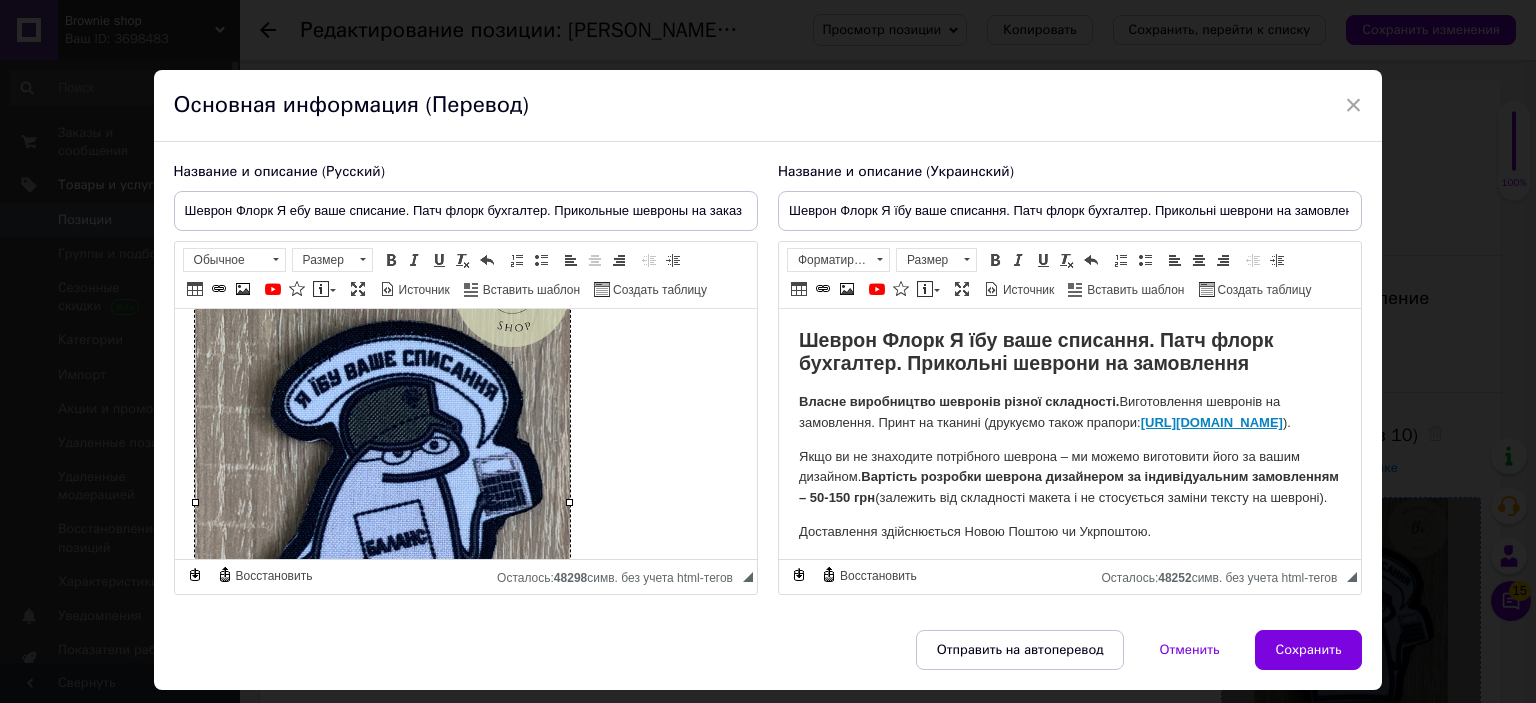 scroll, scrollTop: 300, scrollLeft: 0, axis: vertical 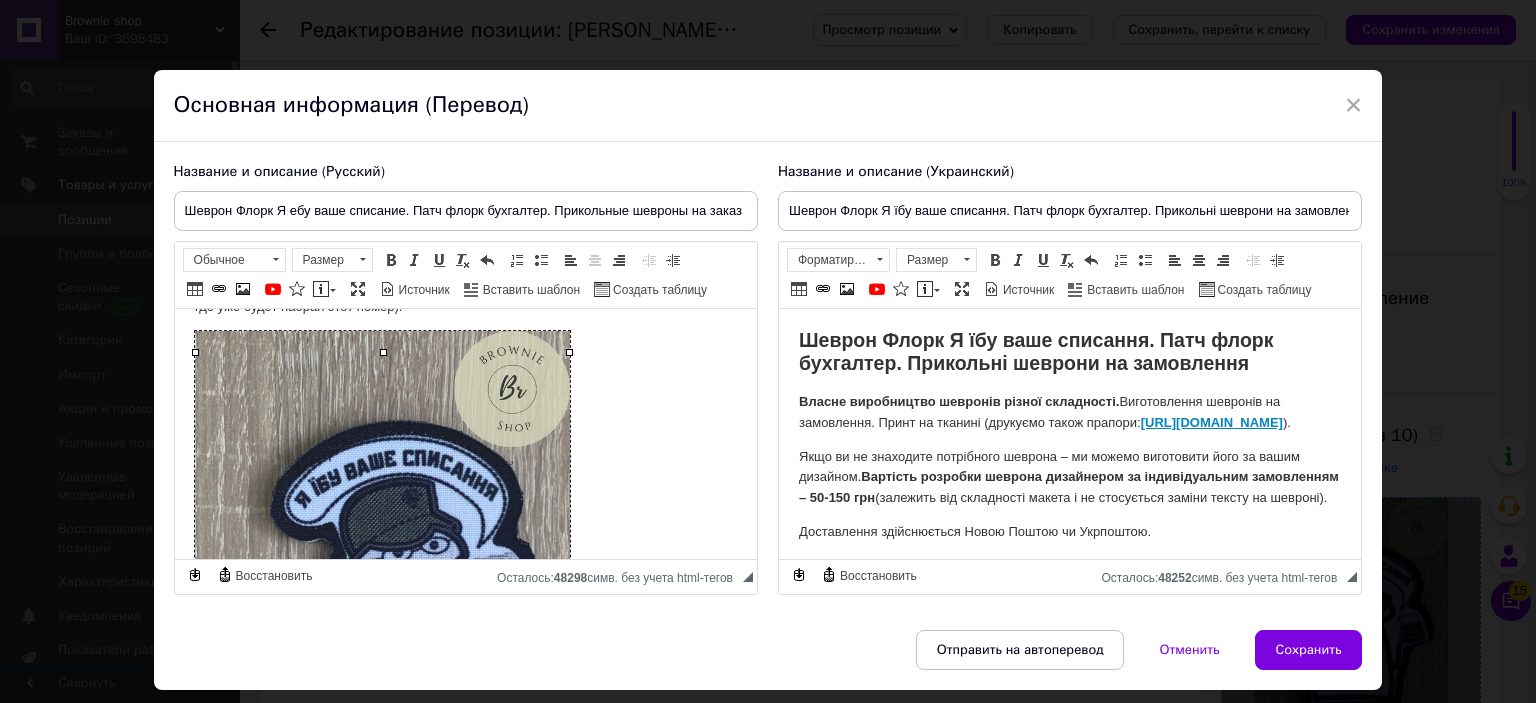 click at bounding box center [381, 581] 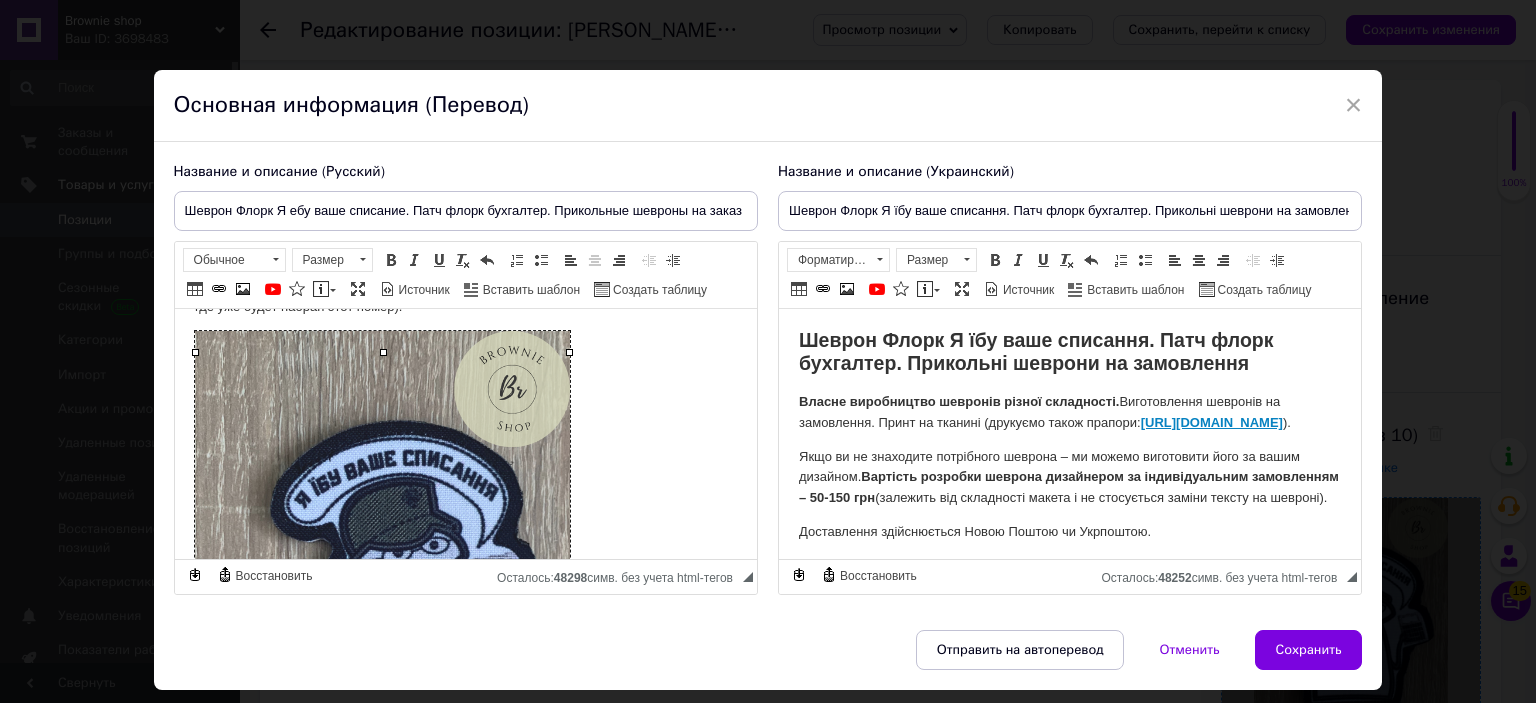 type on "Шеврон Флорк Я ебу ваше списание." 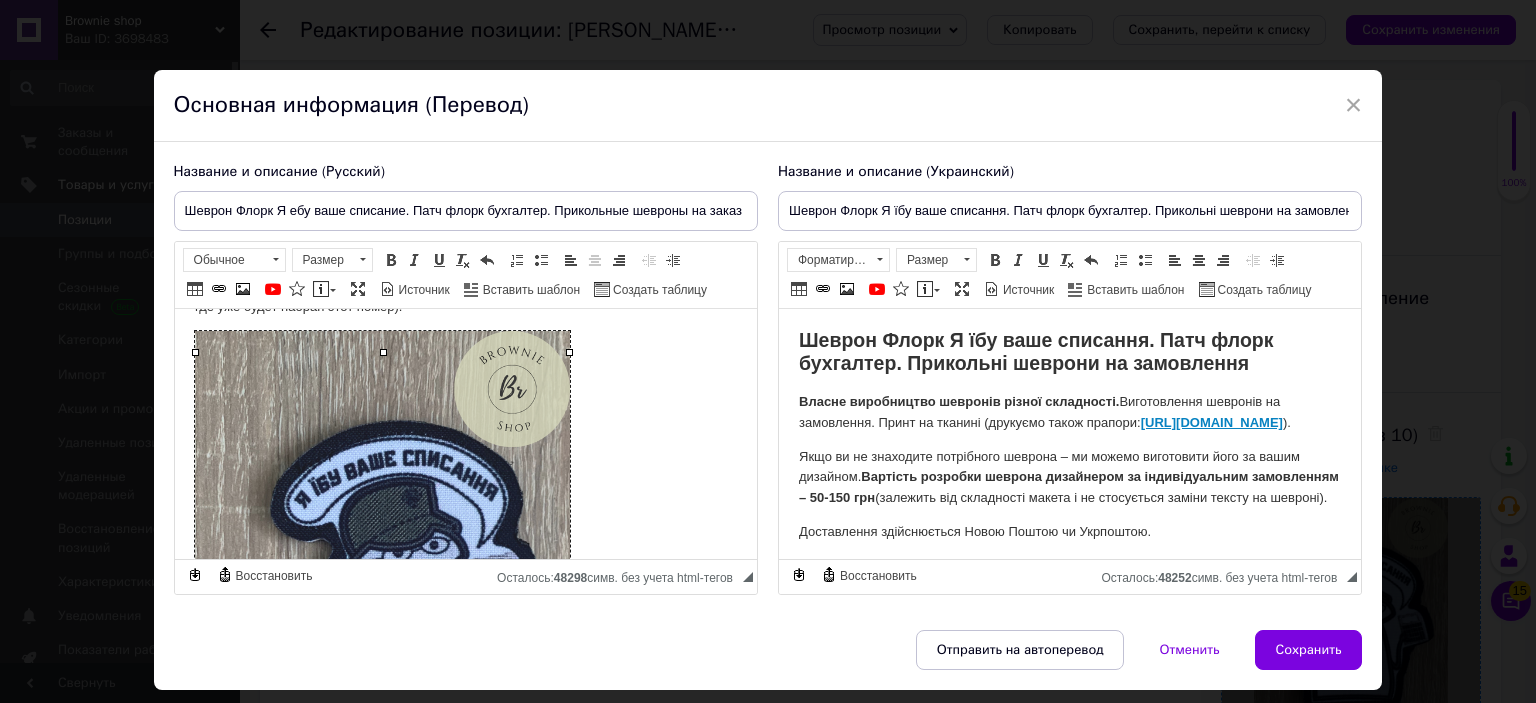 type on "Патч флорк бухгалтер. Прикольные шевроны на заказ" 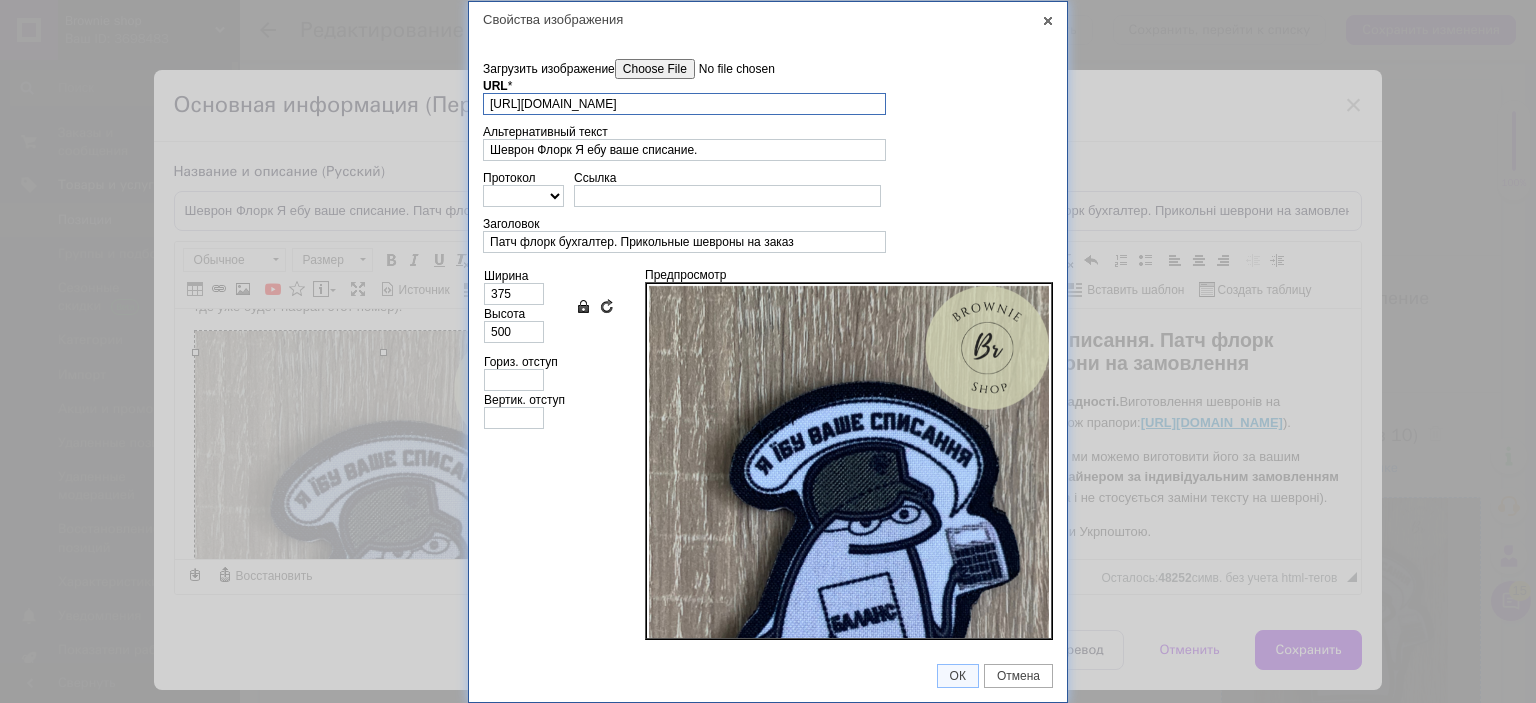 scroll, scrollTop: 0, scrollLeft: 161, axis: horizontal 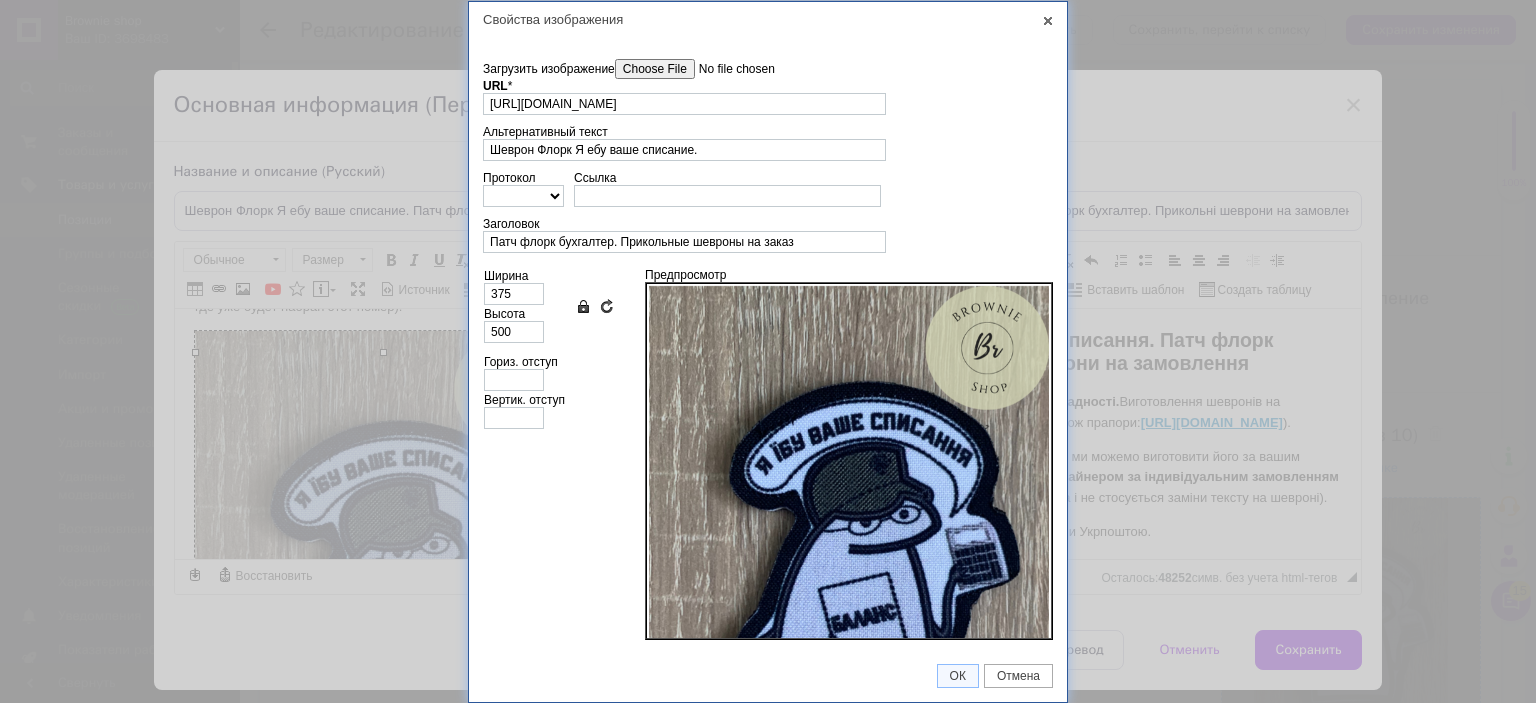 click on "Загрузить изображение" at bounding box center [728, 69] 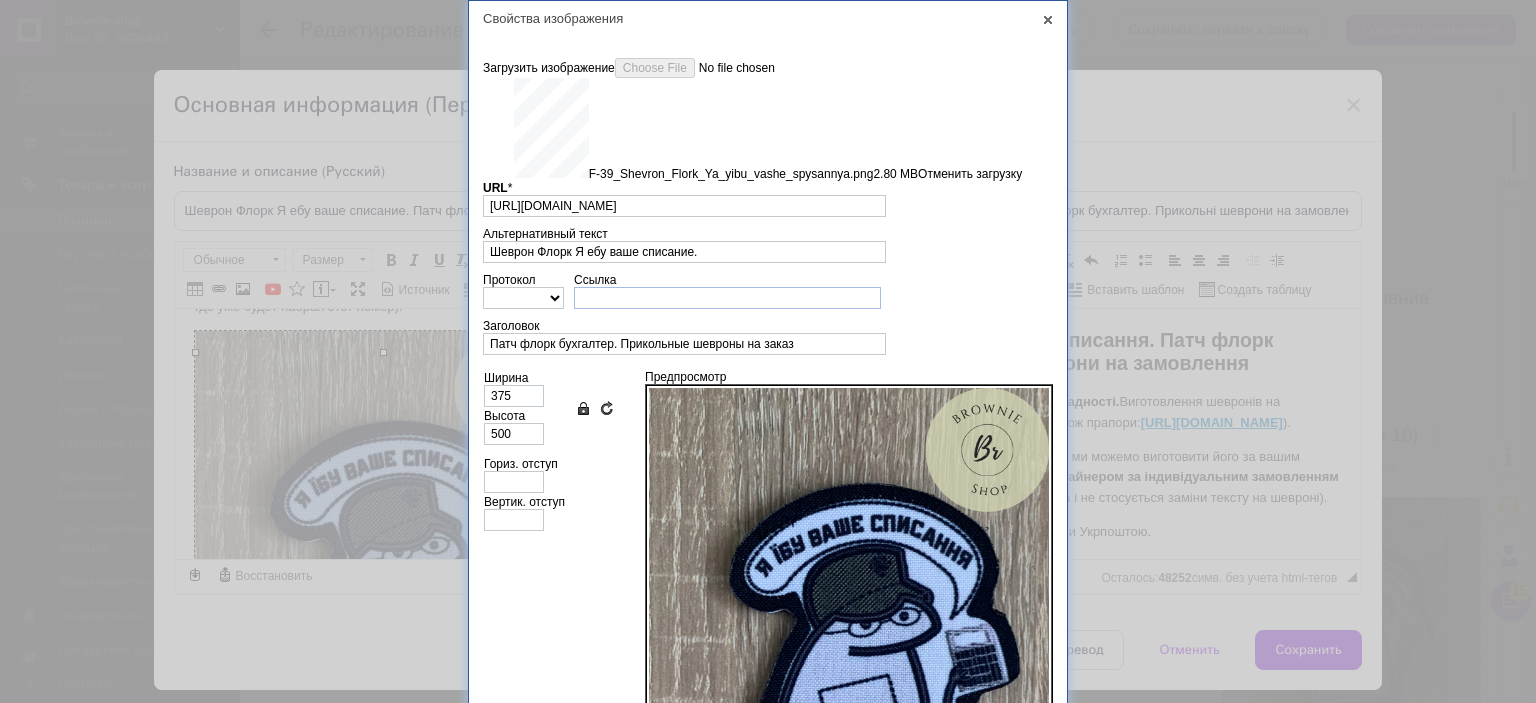 type on "[URL][DOMAIN_NAME]" 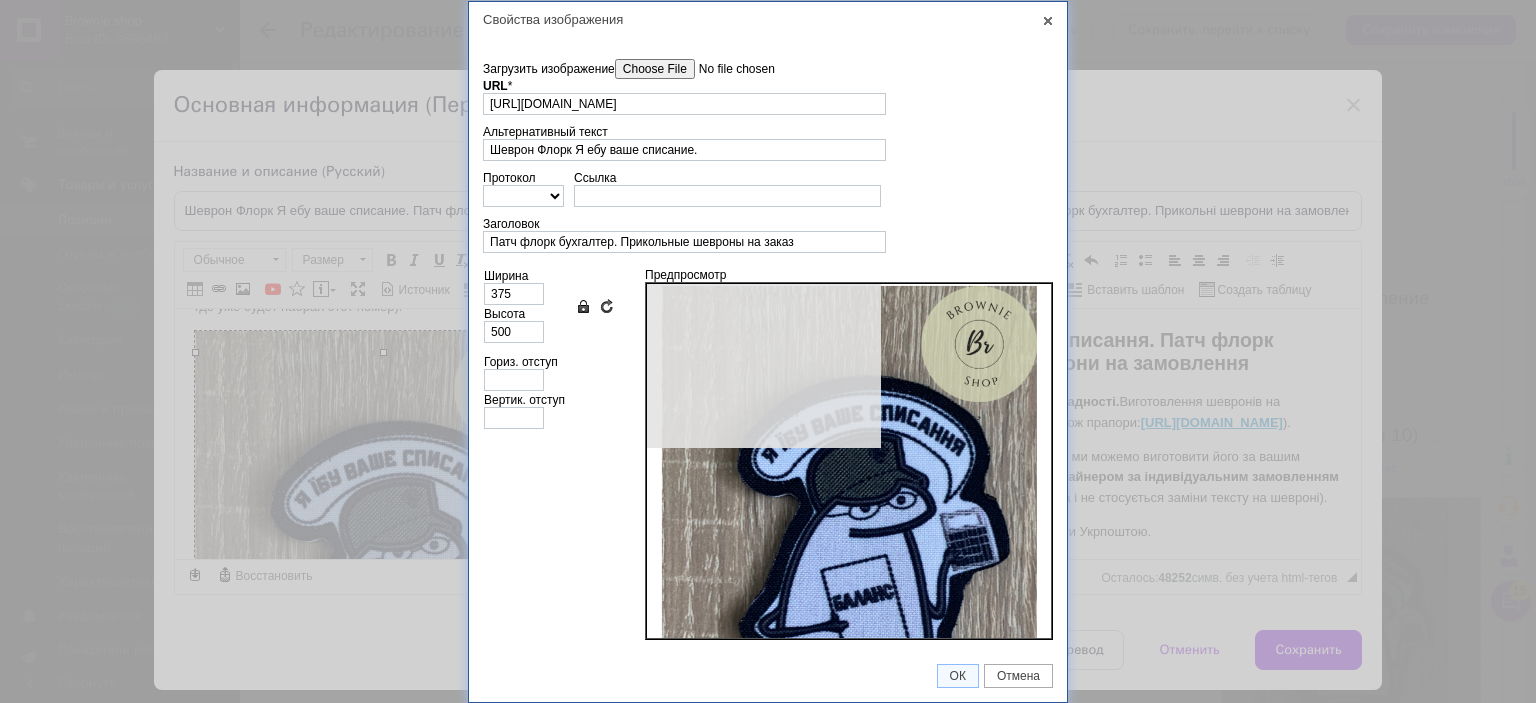 type on "640" 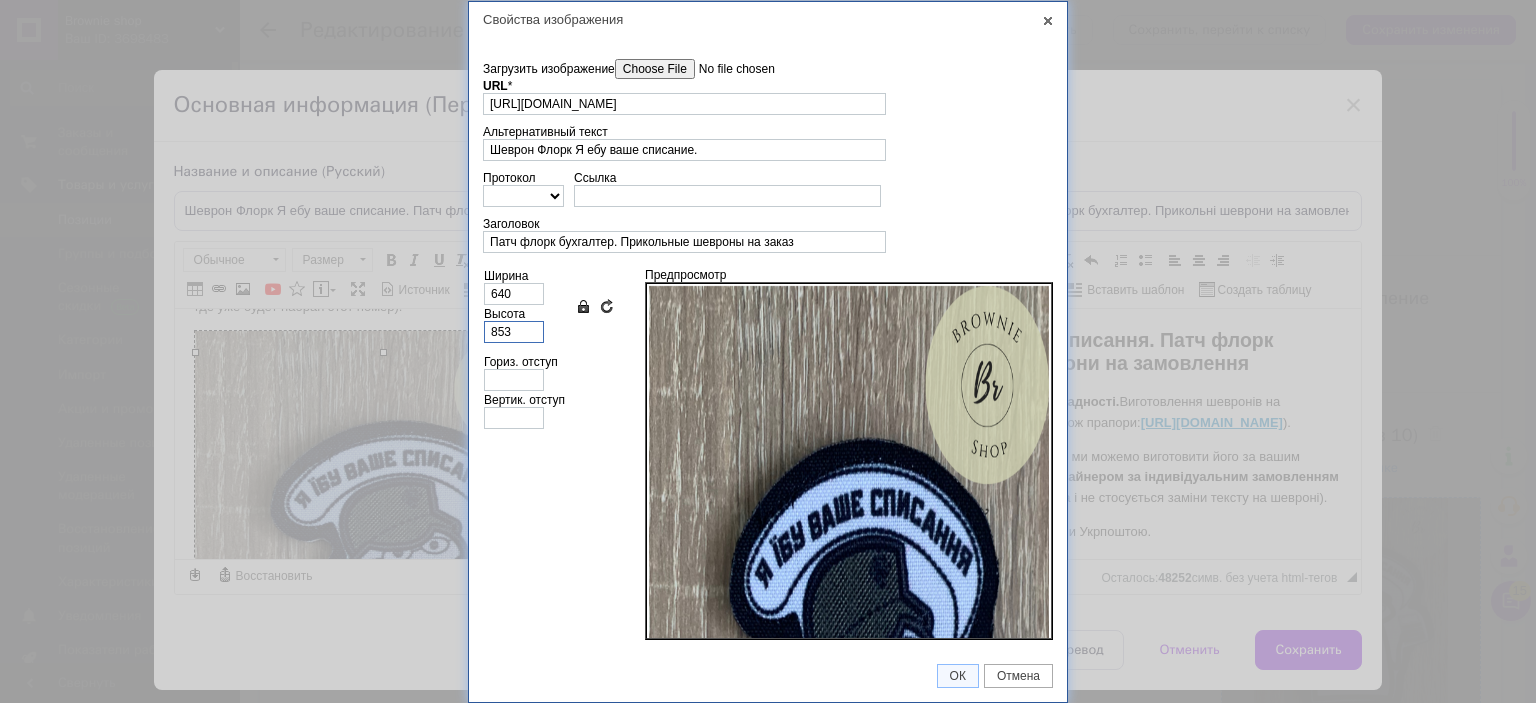 click on "853" at bounding box center (514, 332) 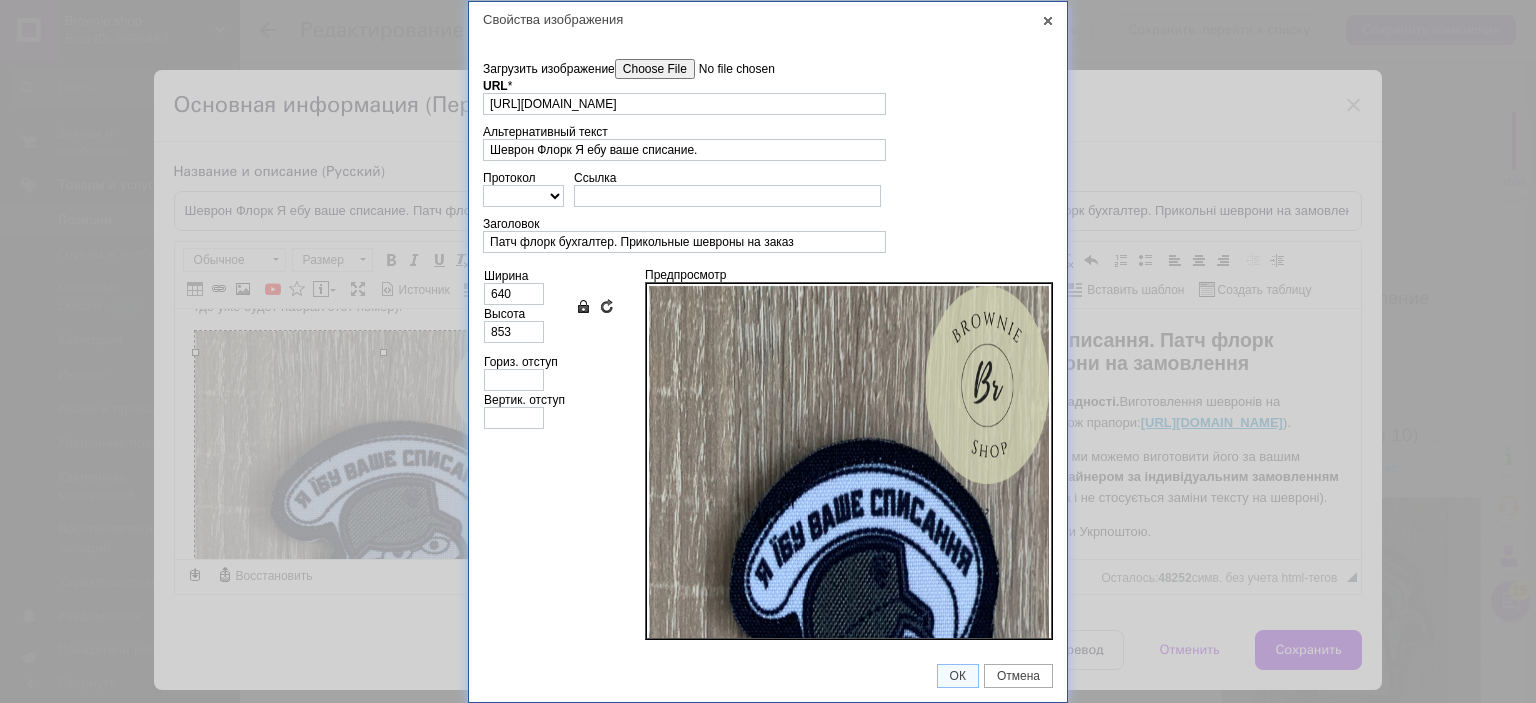 click on "Ширина 640 Высота 853 Сохранять пропорции Вернуть обычные размеры" at bounding box center (549, 306) 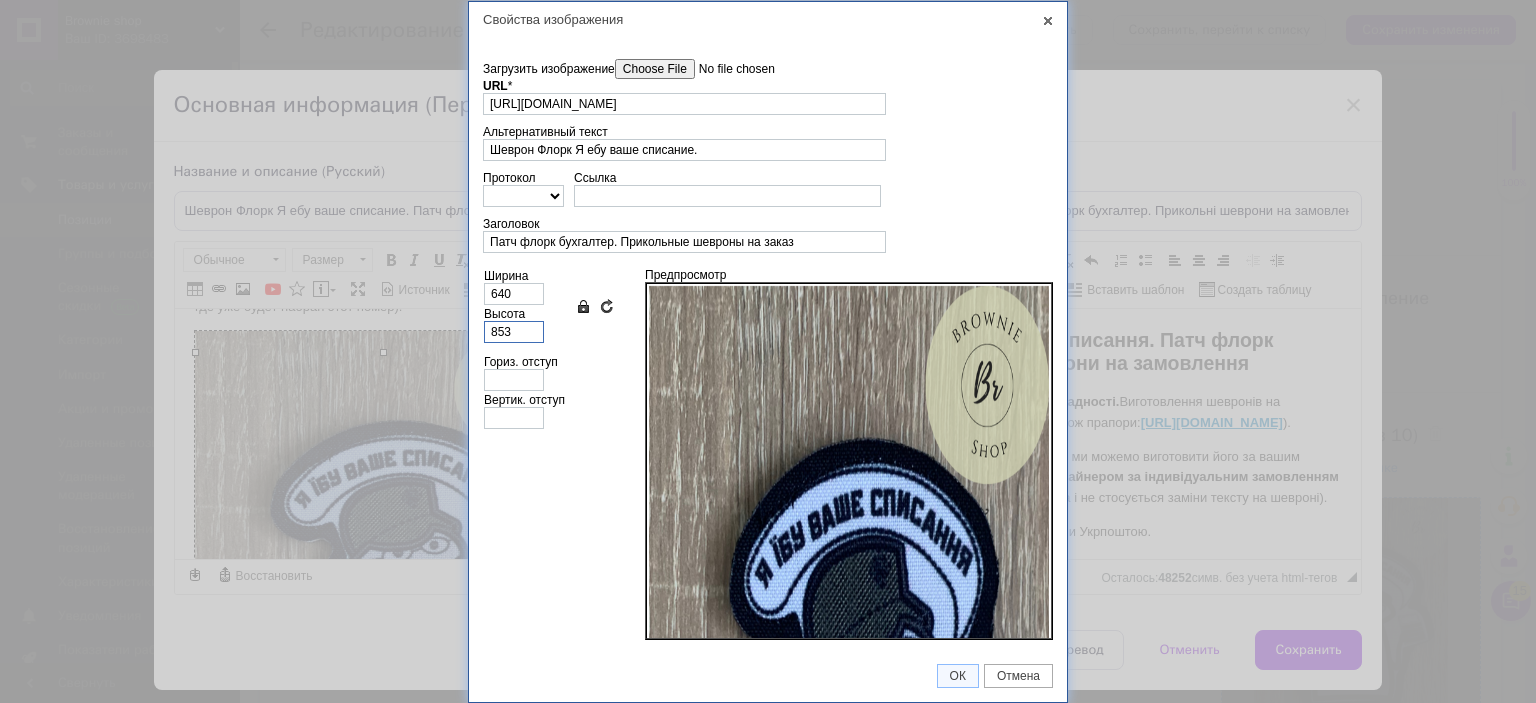 click on "853" at bounding box center [514, 332] 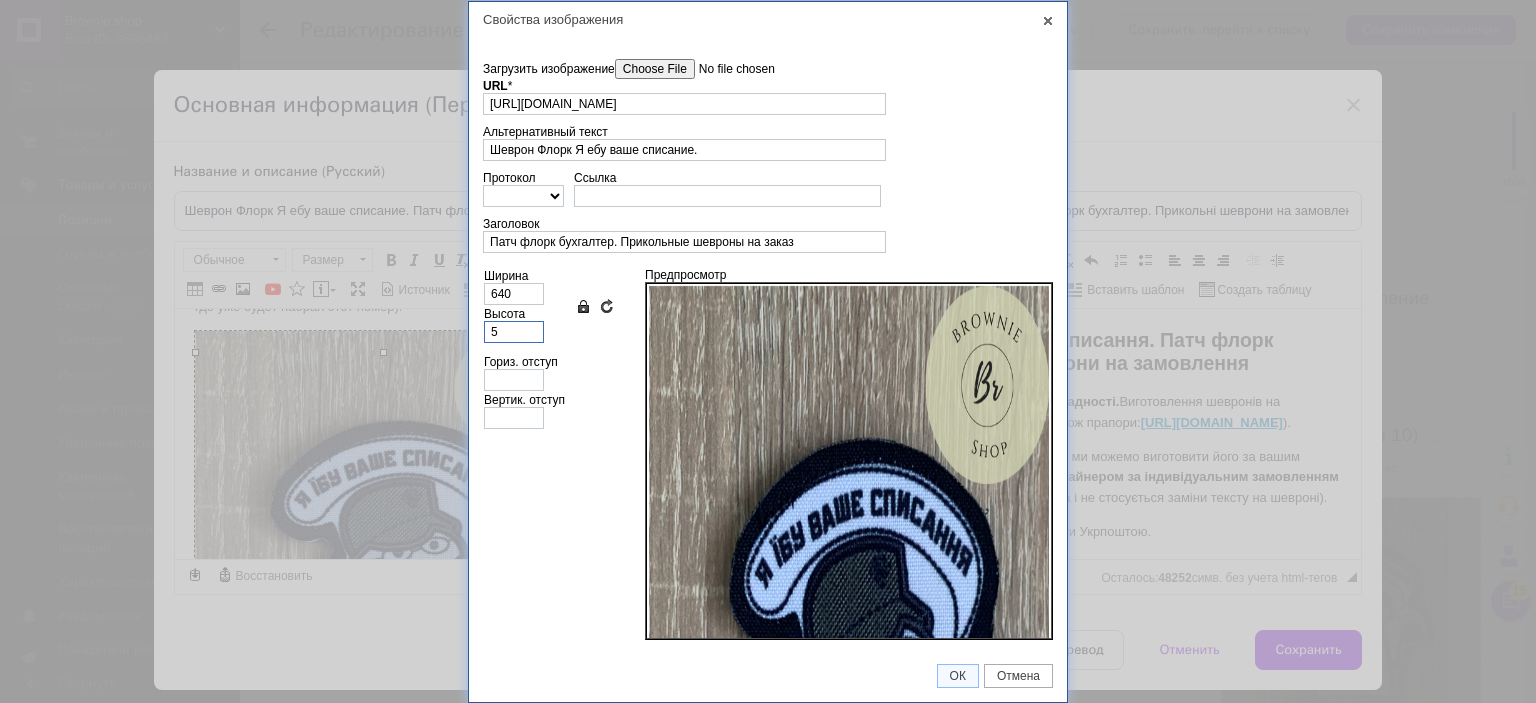 type on "50" 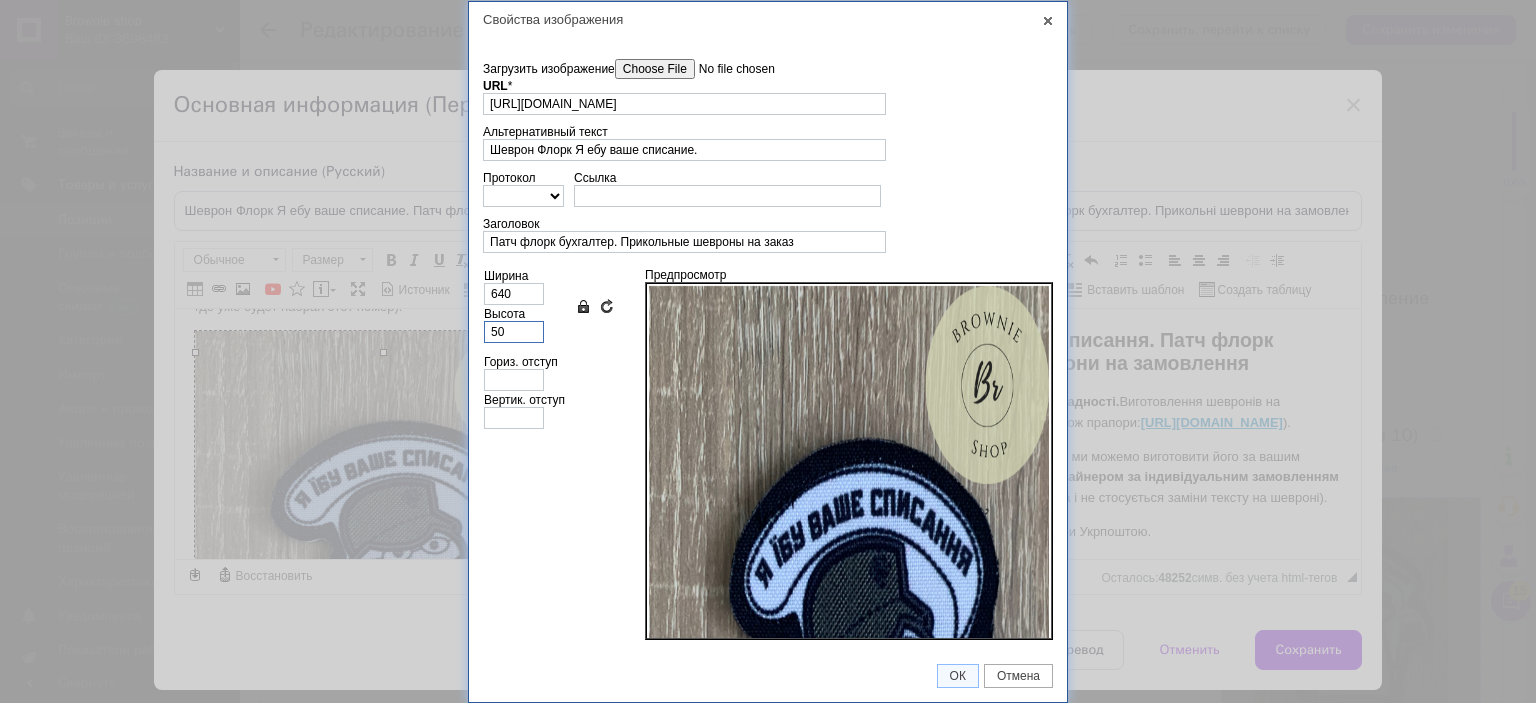 type on "38" 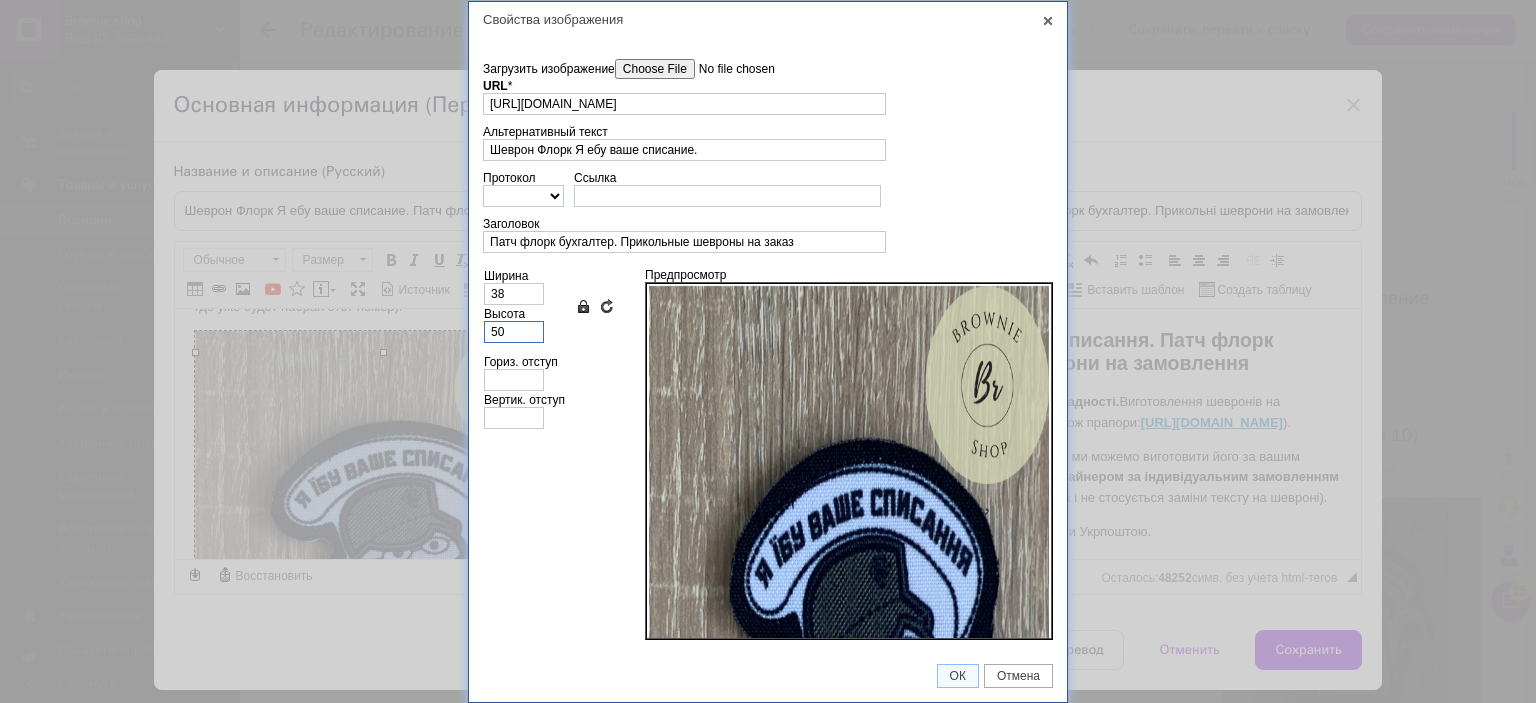 type on "500" 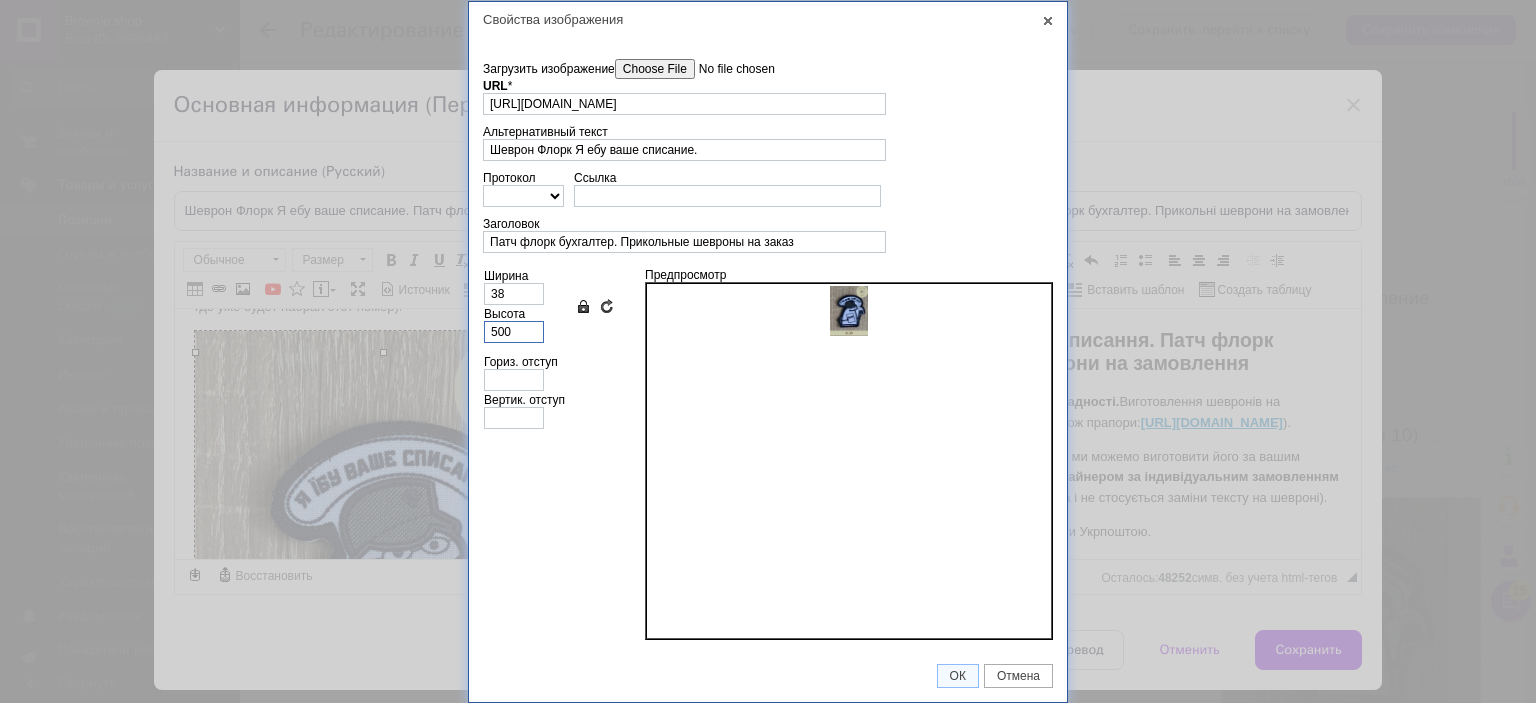 type on "375" 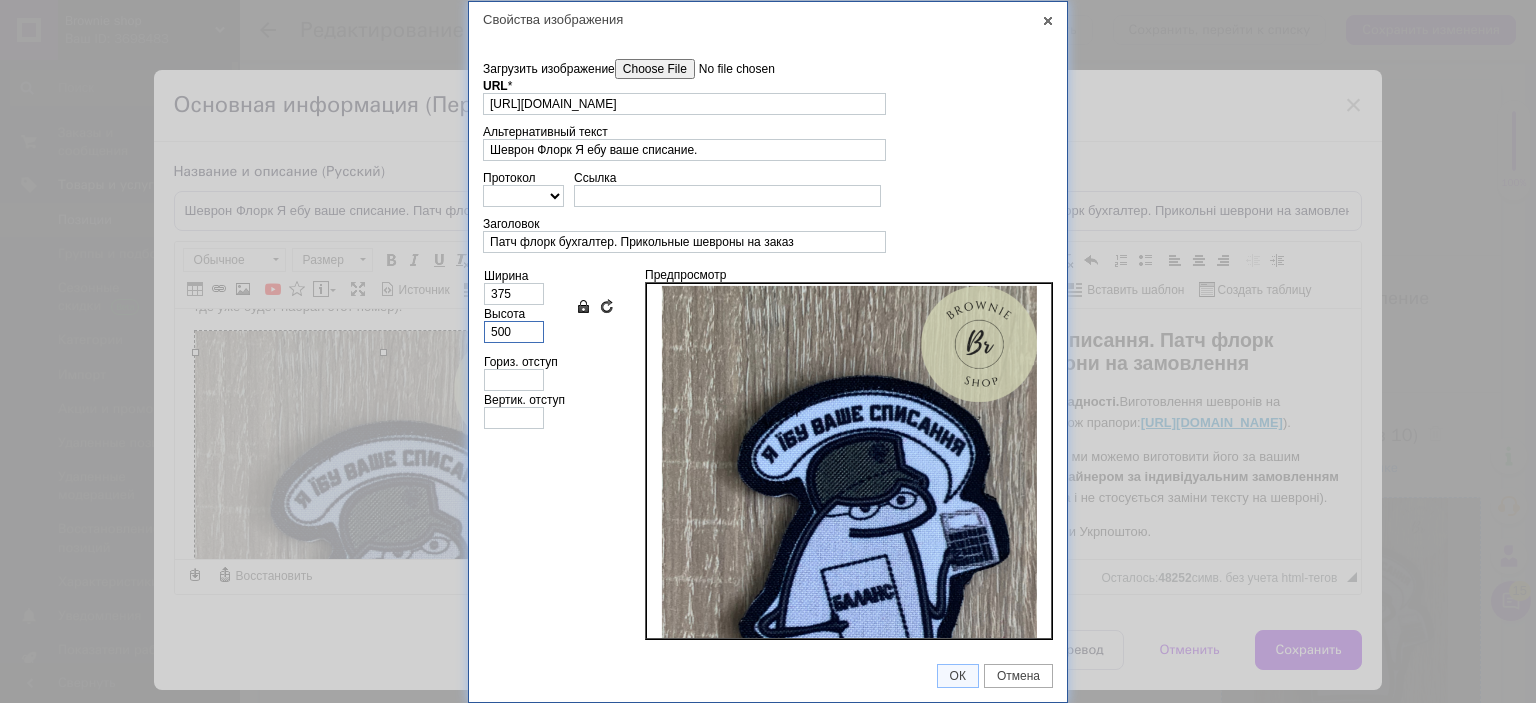 type on "500" 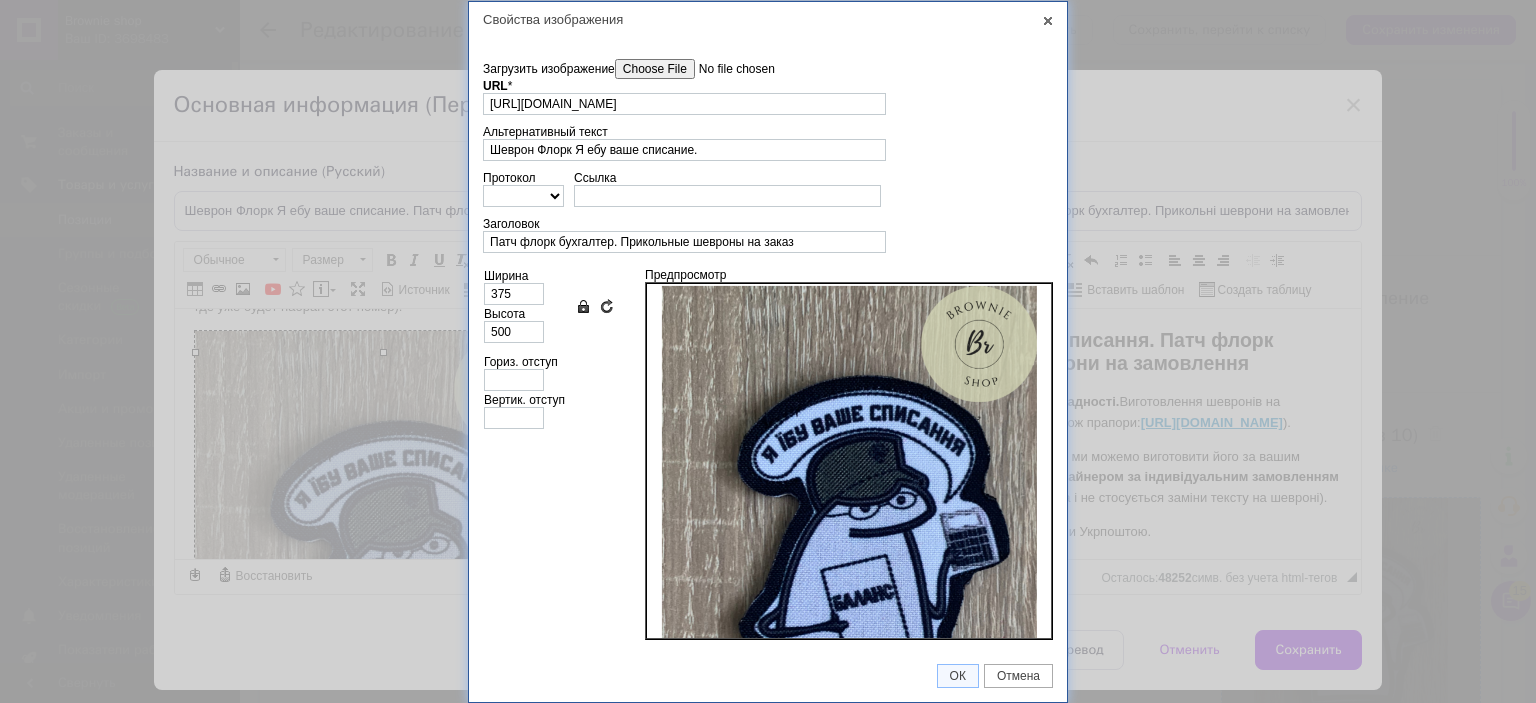 click on "Ширина 375 Высота 500 Сохранять пропорции Вернуть обычные размеры Гориз. отступ Вертик. отступ" at bounding box center [554, 454] 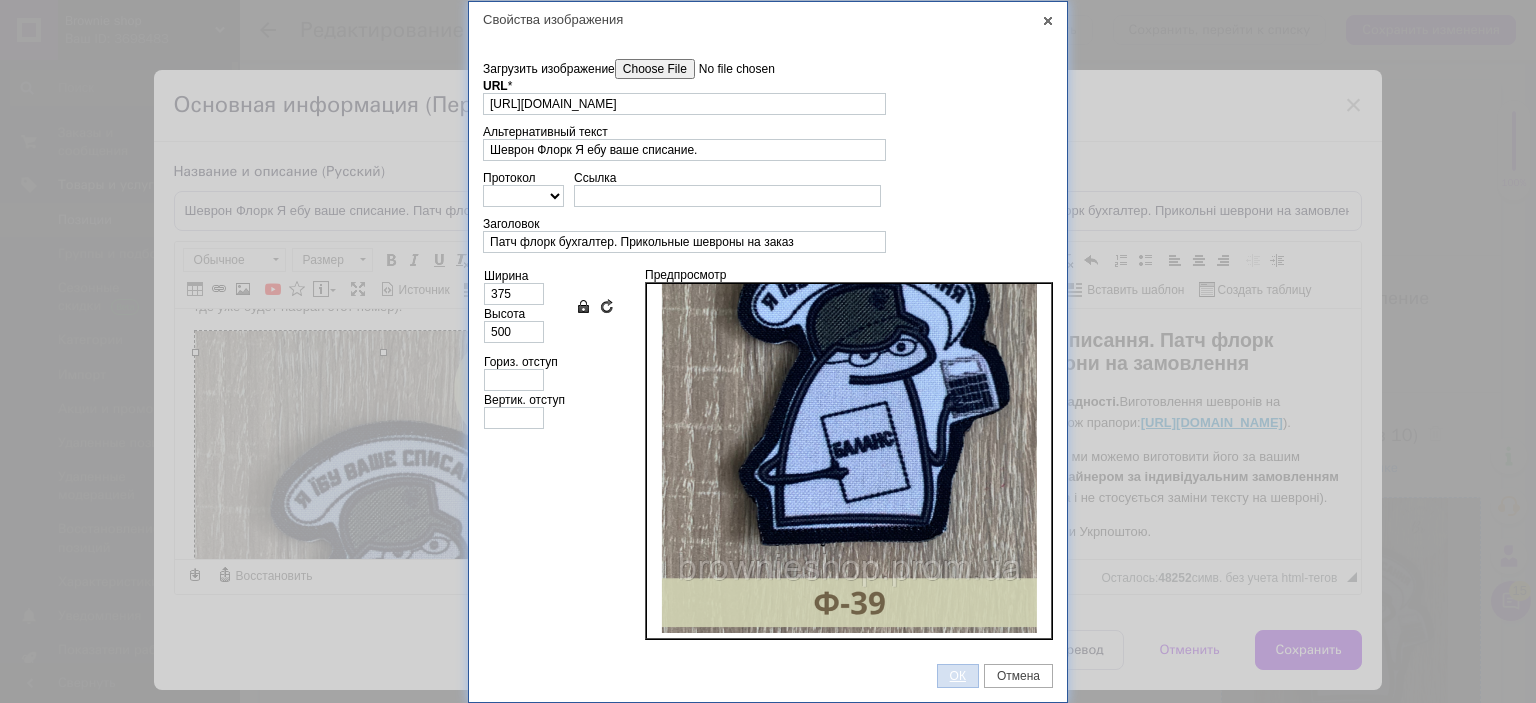 click on "ОК" at bounding box center (958, 676) 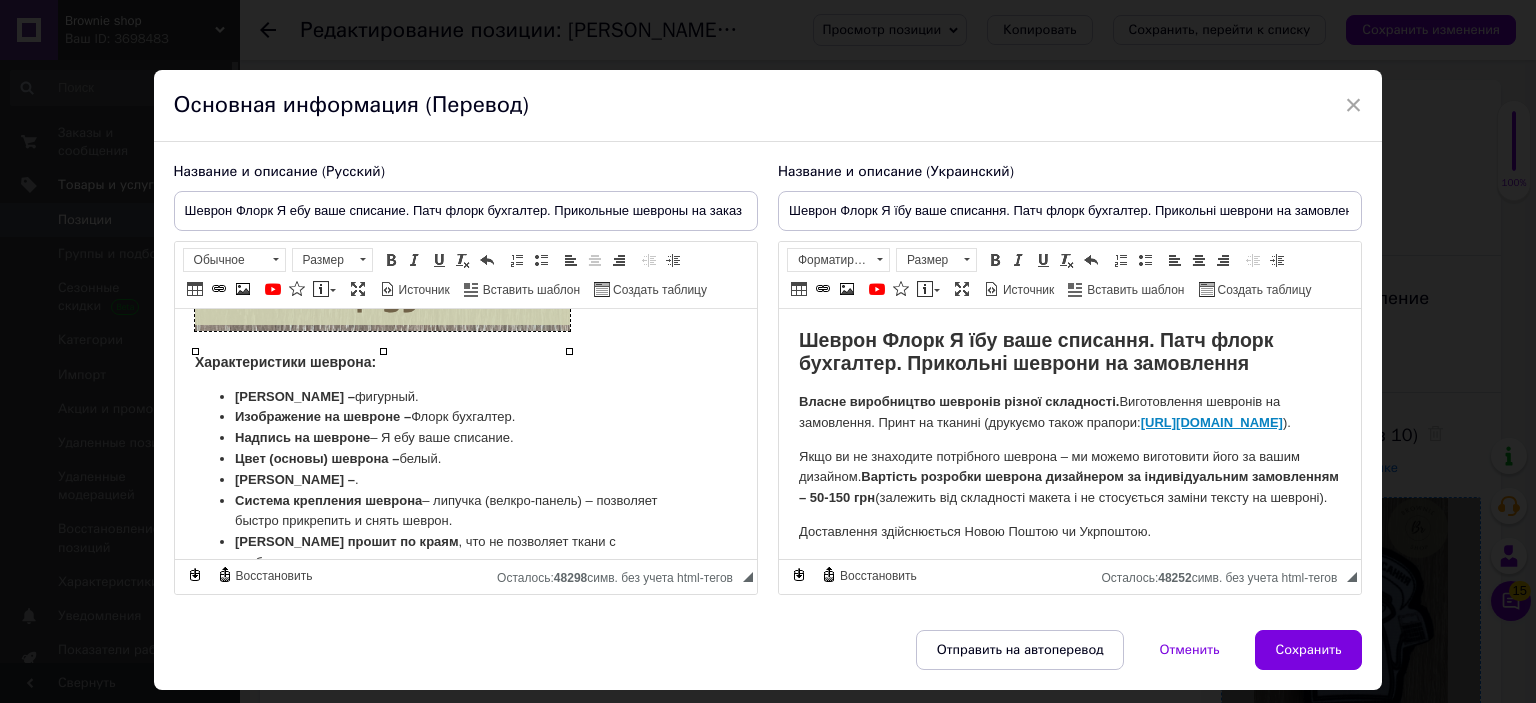 scroll, scrollTop: 600, scrollLeft: 0, axis: vertical 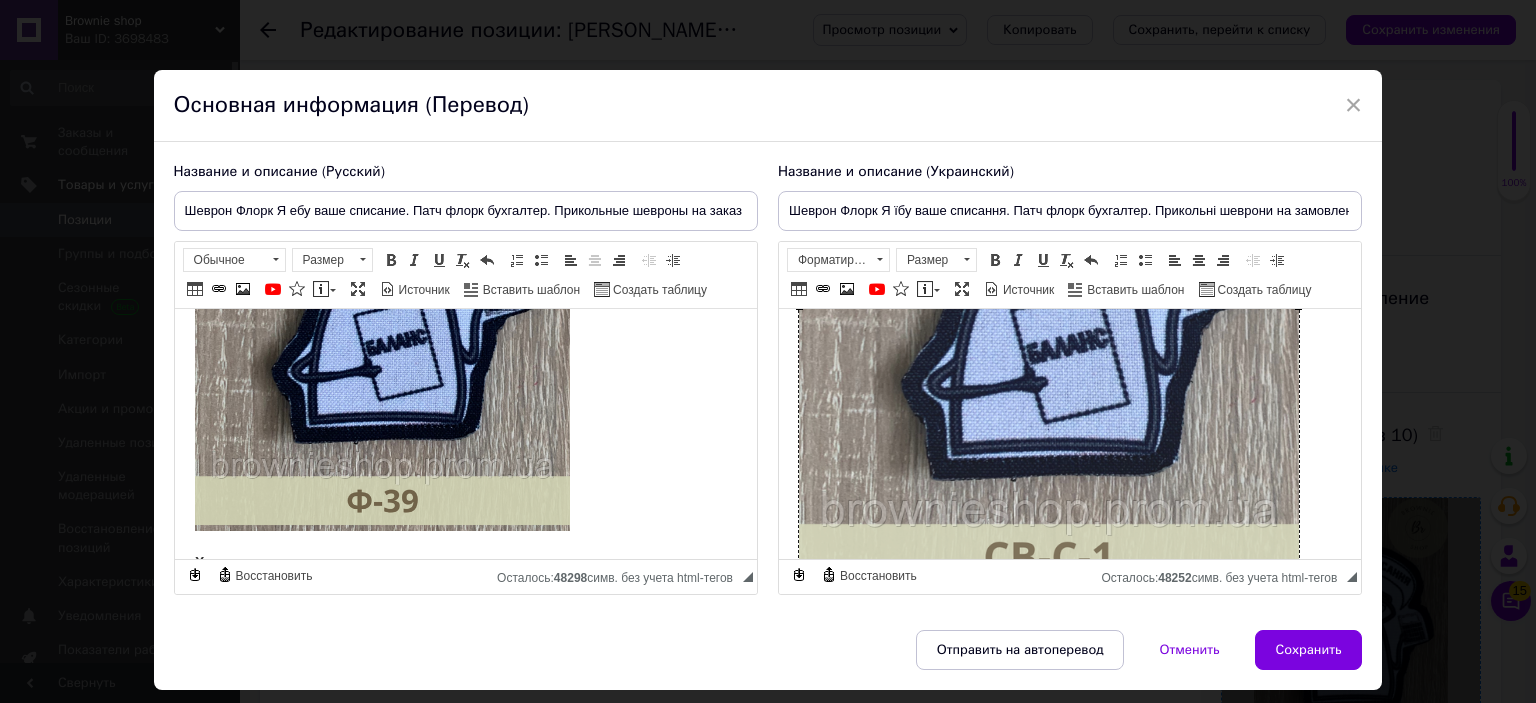click at bounding box center [1048, 264] 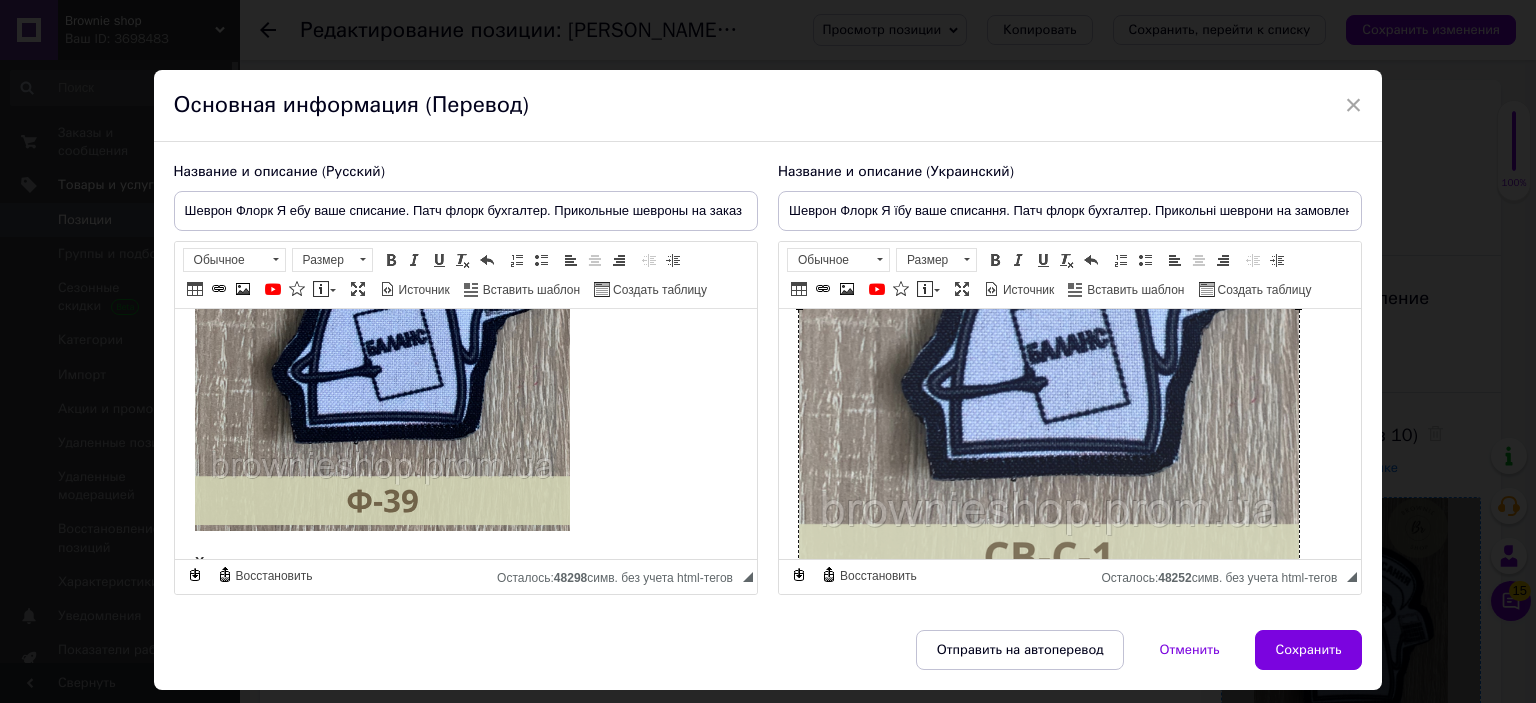 click at bounding box center [1048, 264] 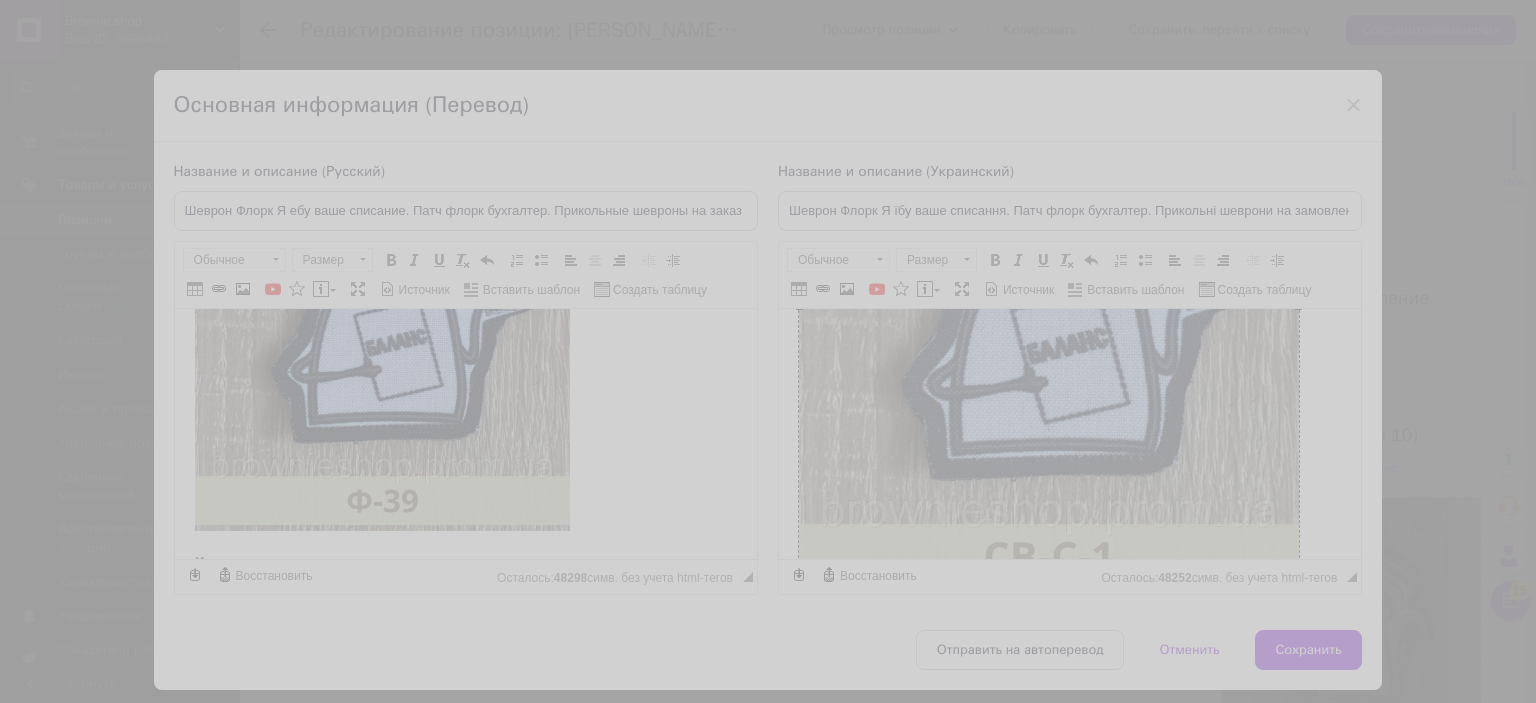 type on "[URL][DOMAIN_NAME]" 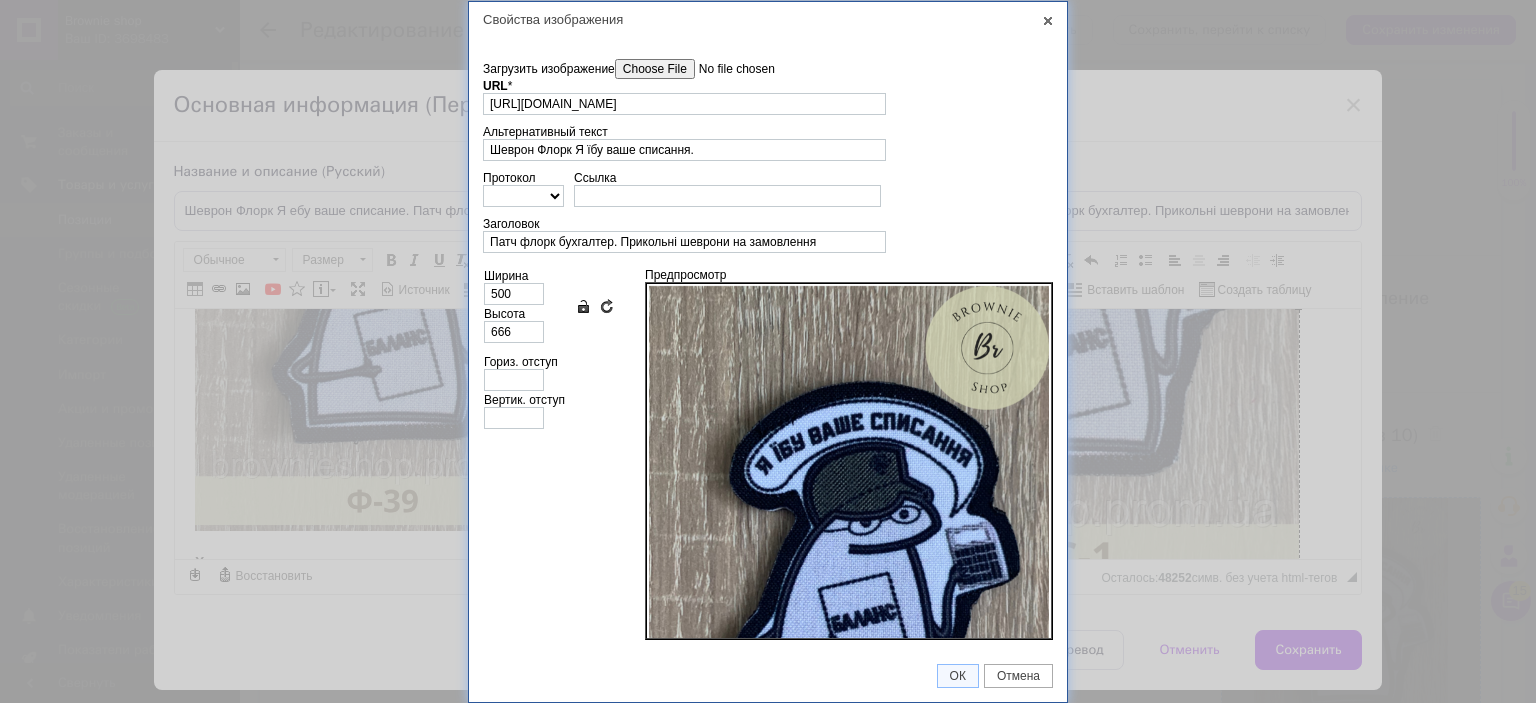 scroll, scrollTop: 0, scrollLeft: 0, axis: both 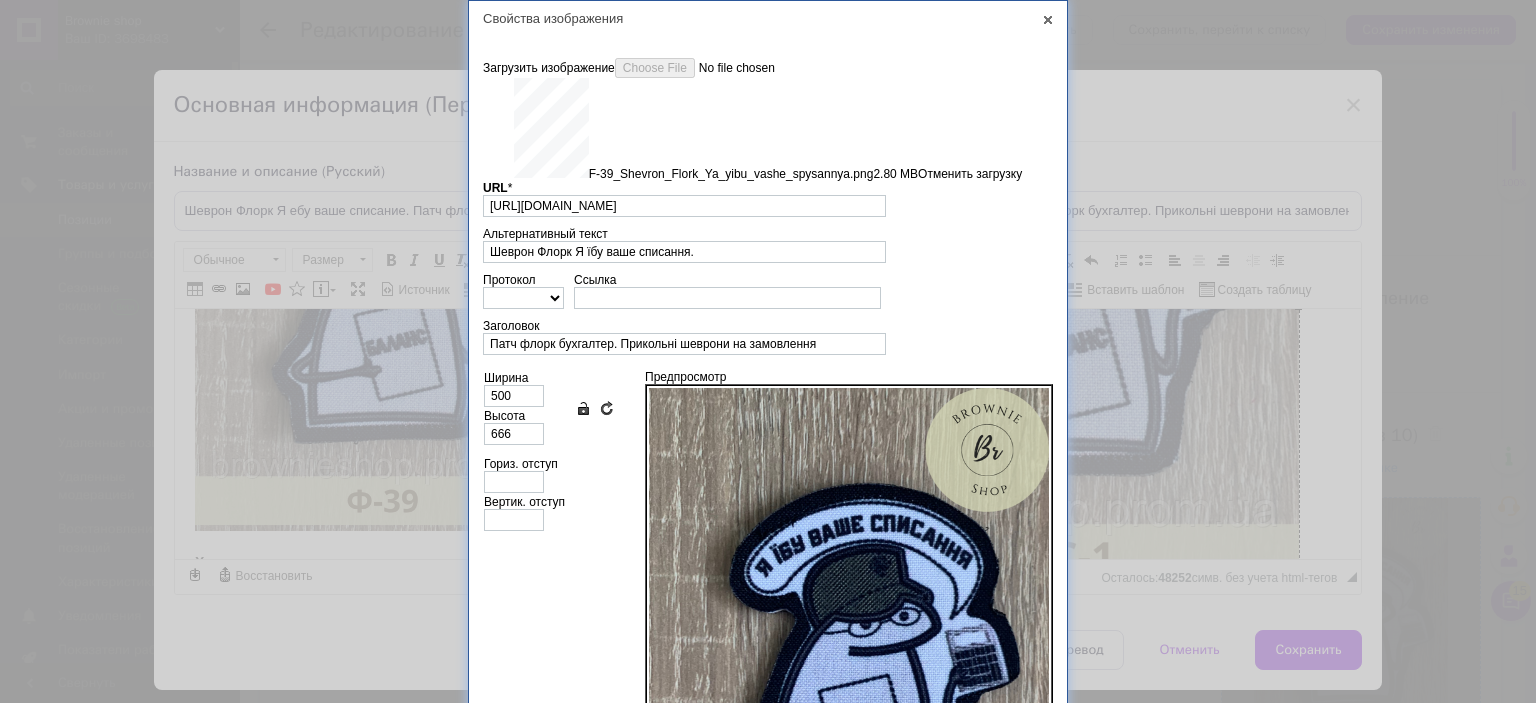 type on "[URL][DOMAIN_NAME]" 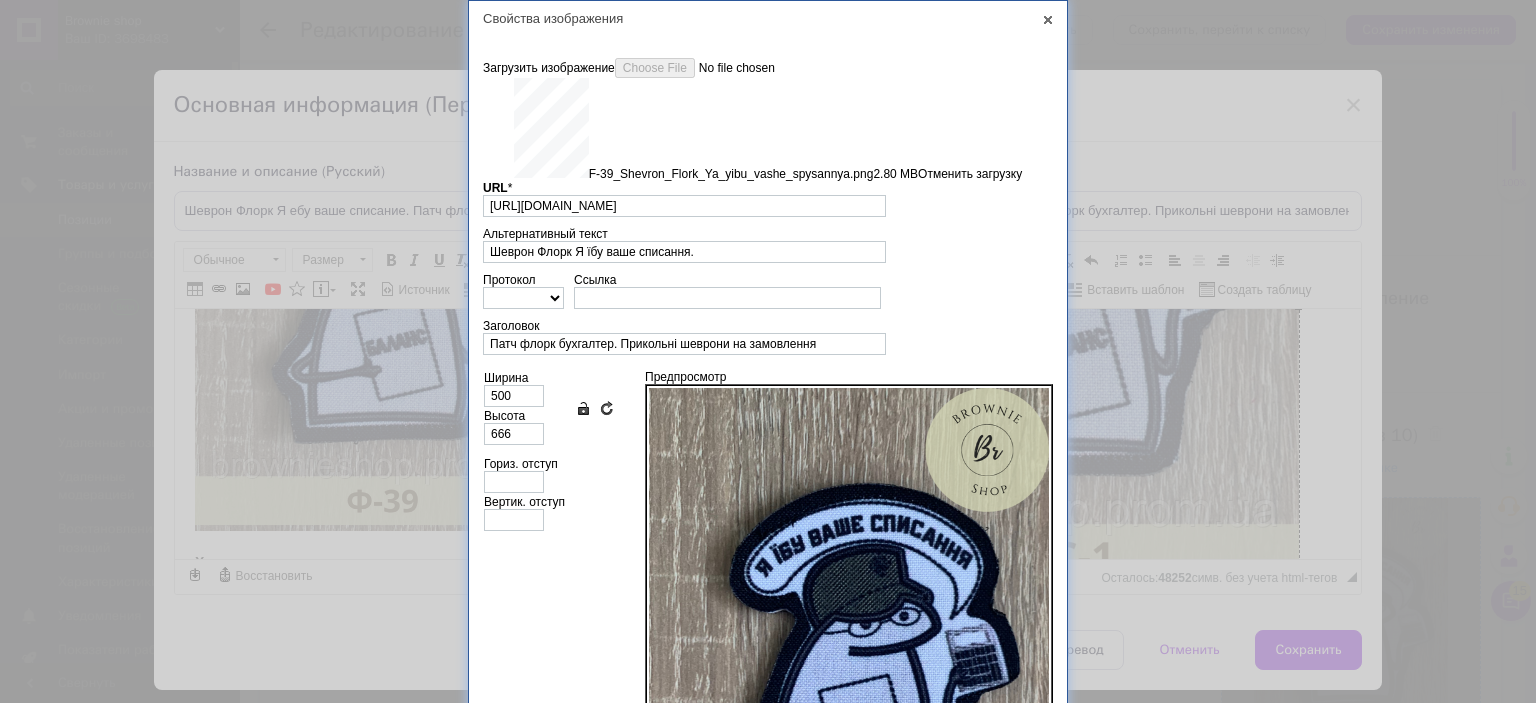 type on "640" 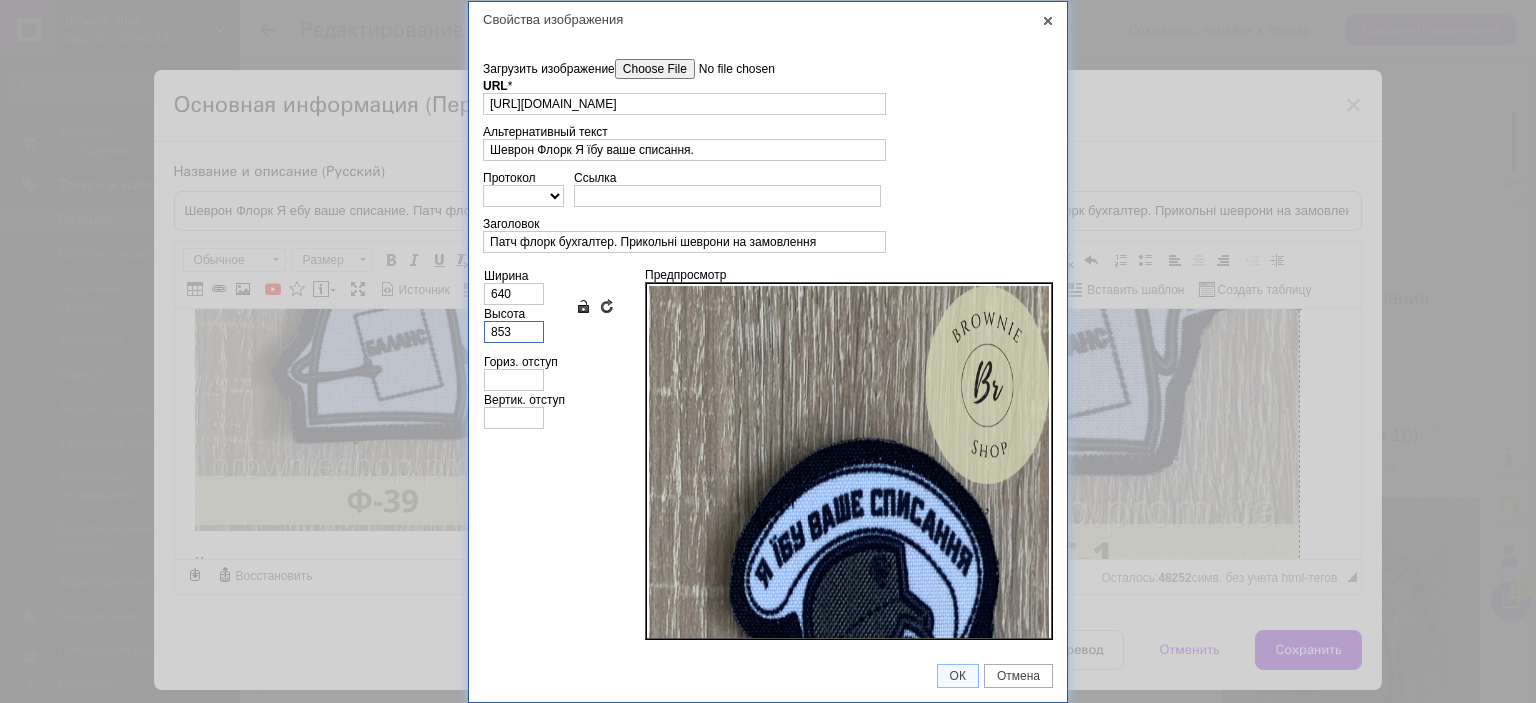 click on "853" at bounding box center [514, 332] 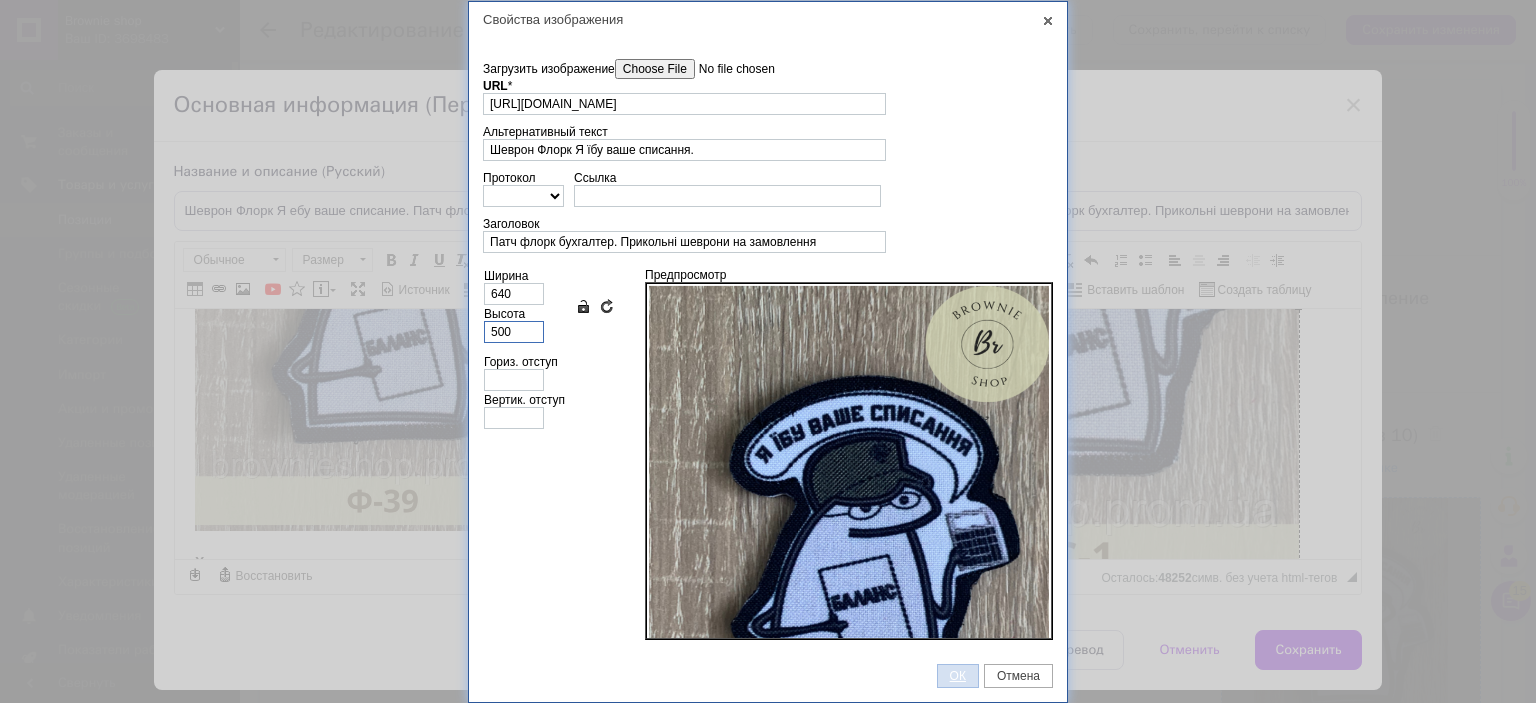 type on "500" 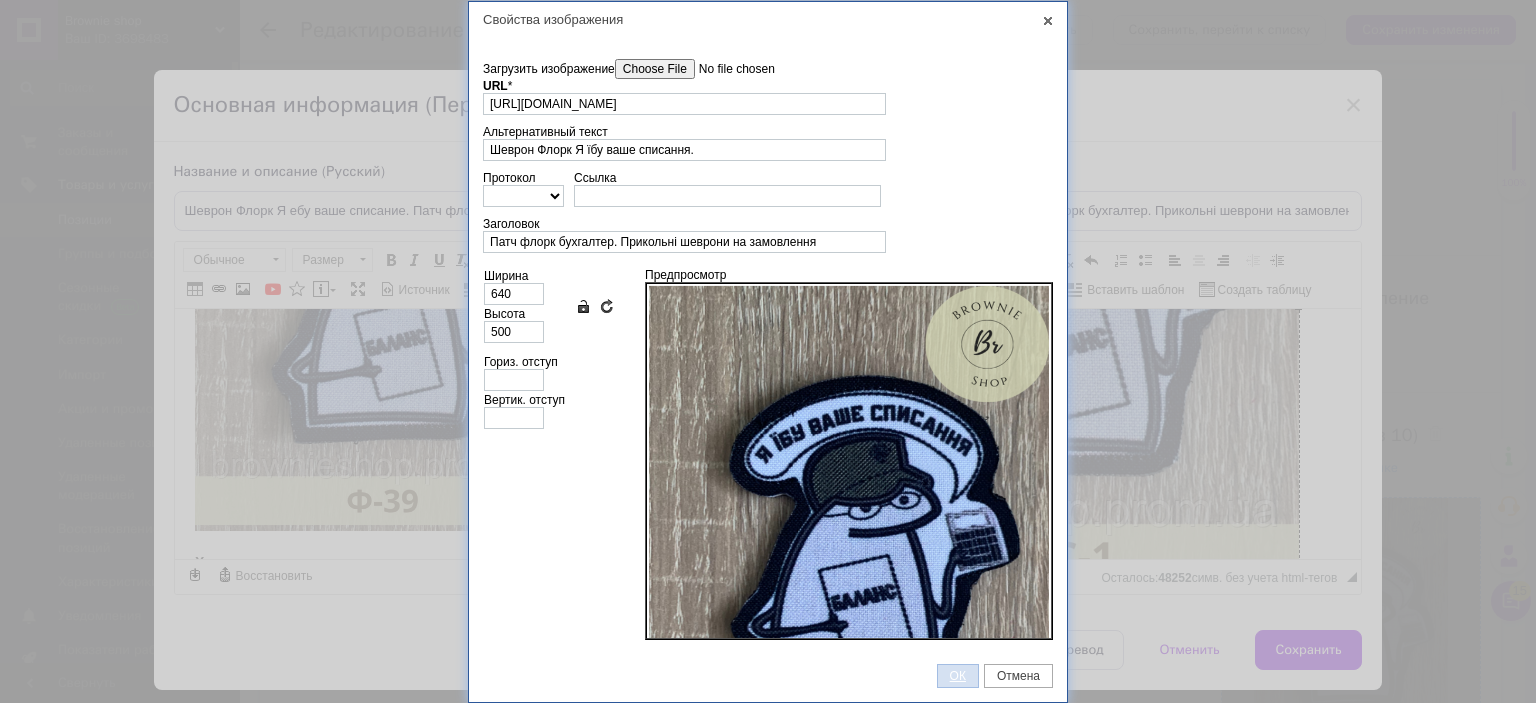 click on "ОК" at bounding box center (958, 676) 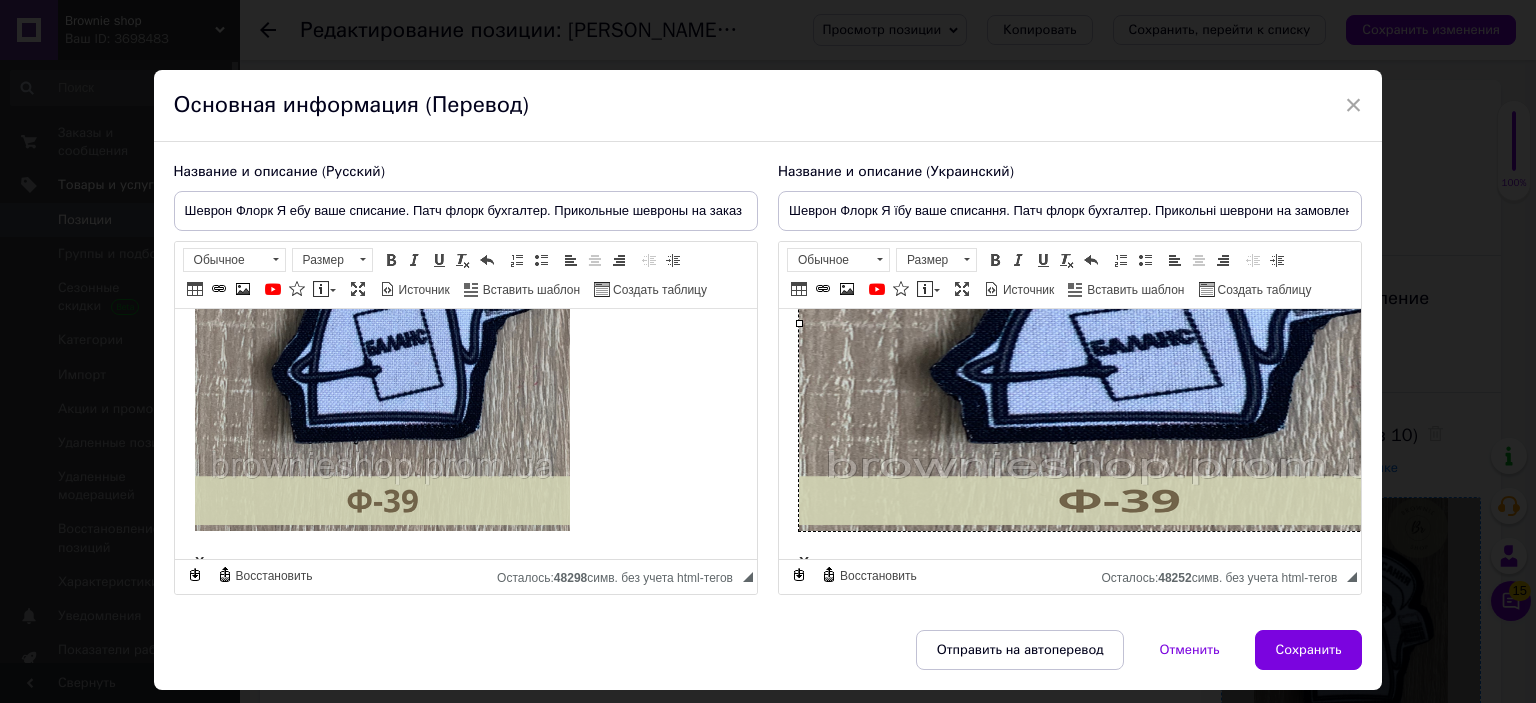 scroll, scrollTop: 800, scrollLeft: 0, axis: vertical 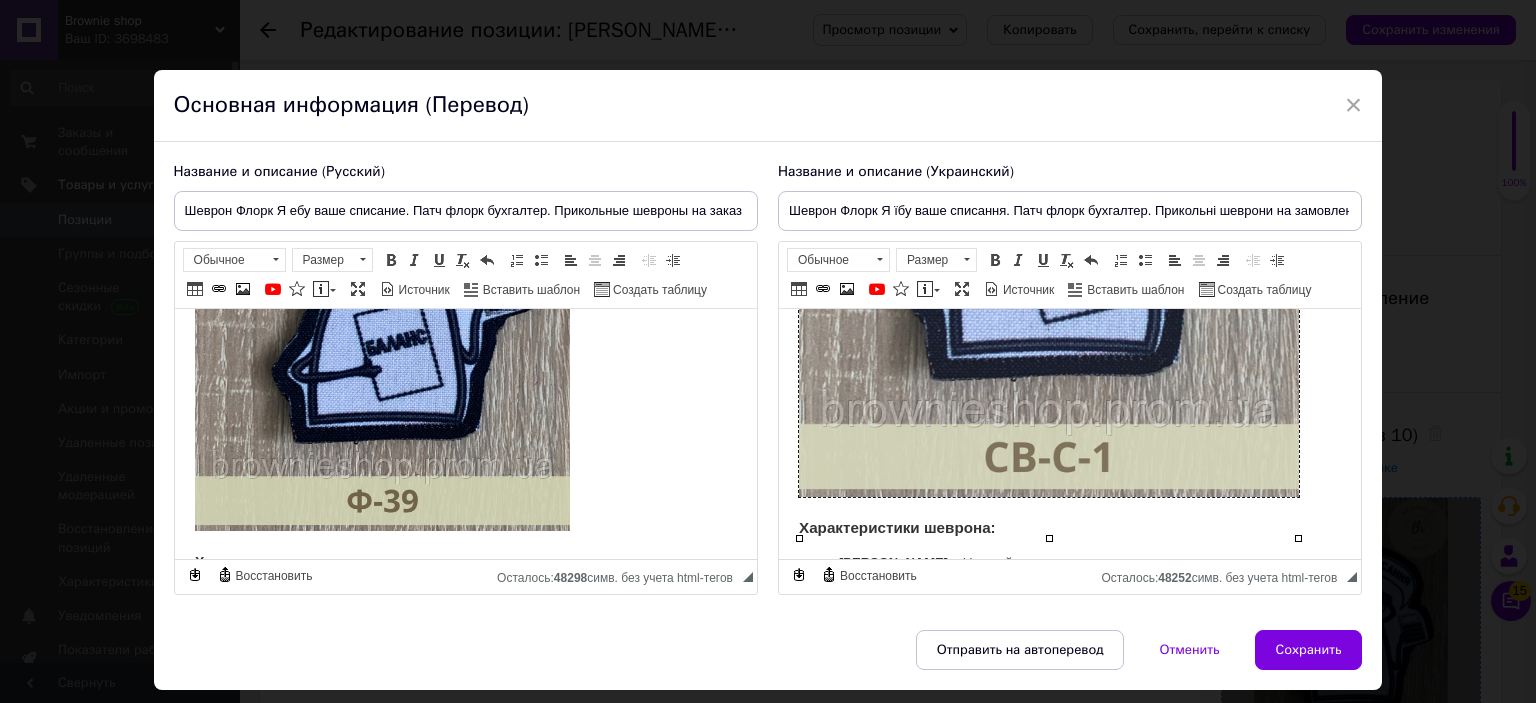 click at bounding box center [1048, 164] 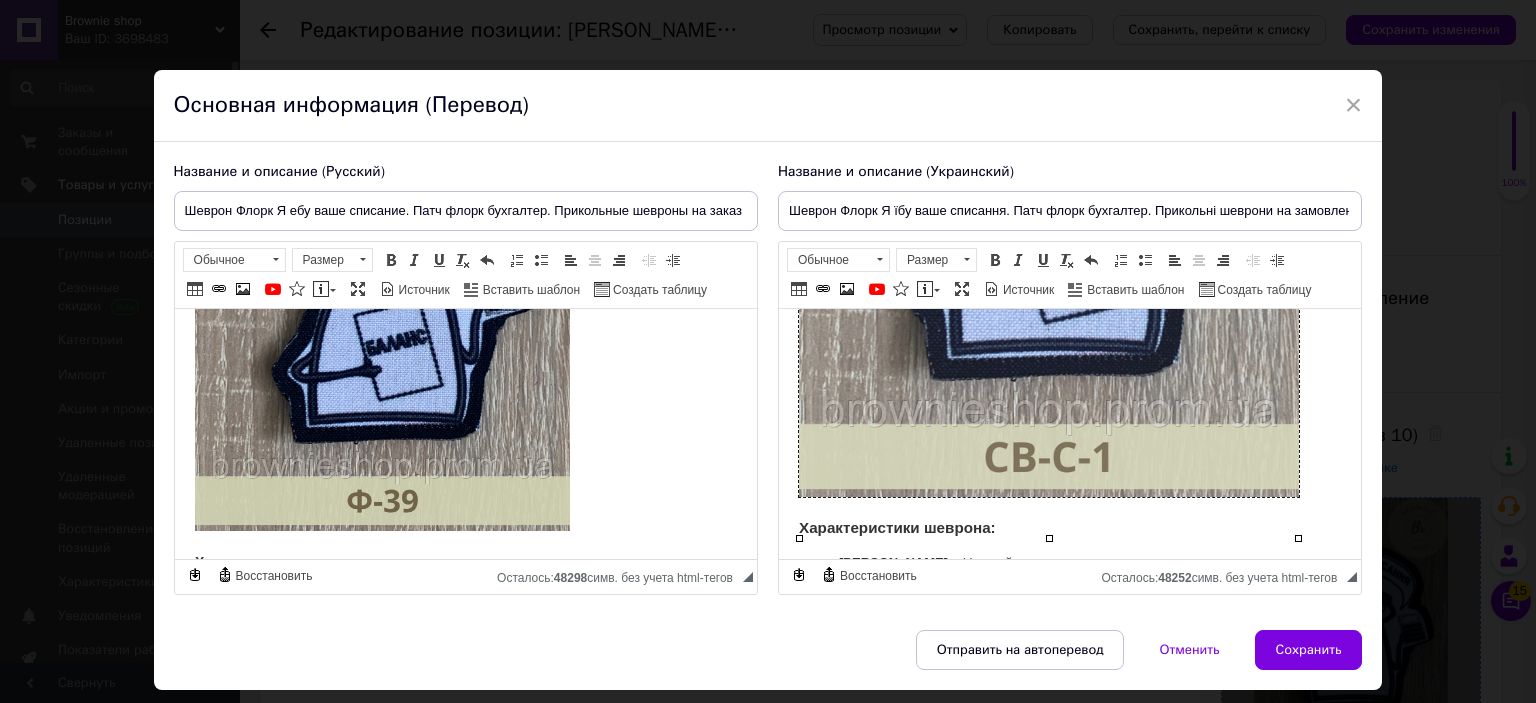 click at bounding box center (1048, 164) 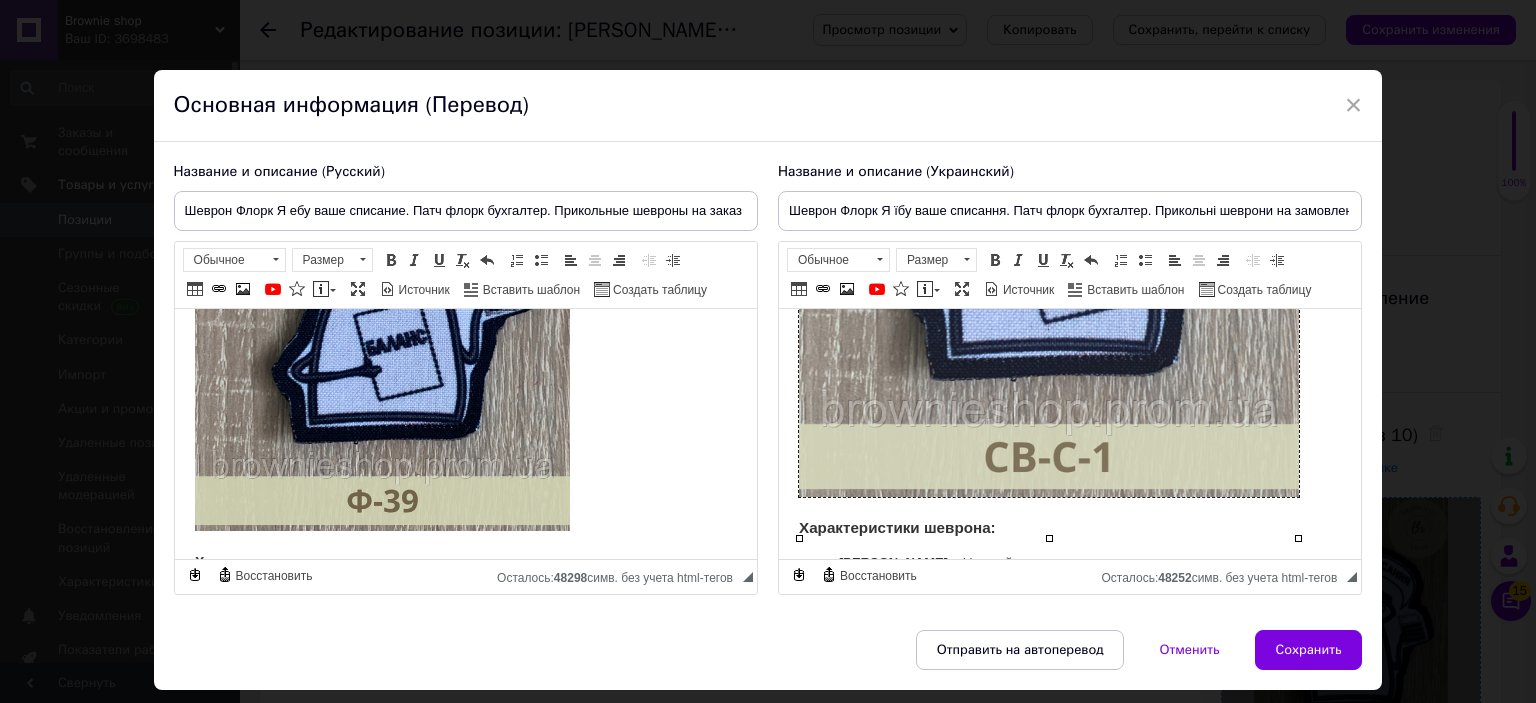 type 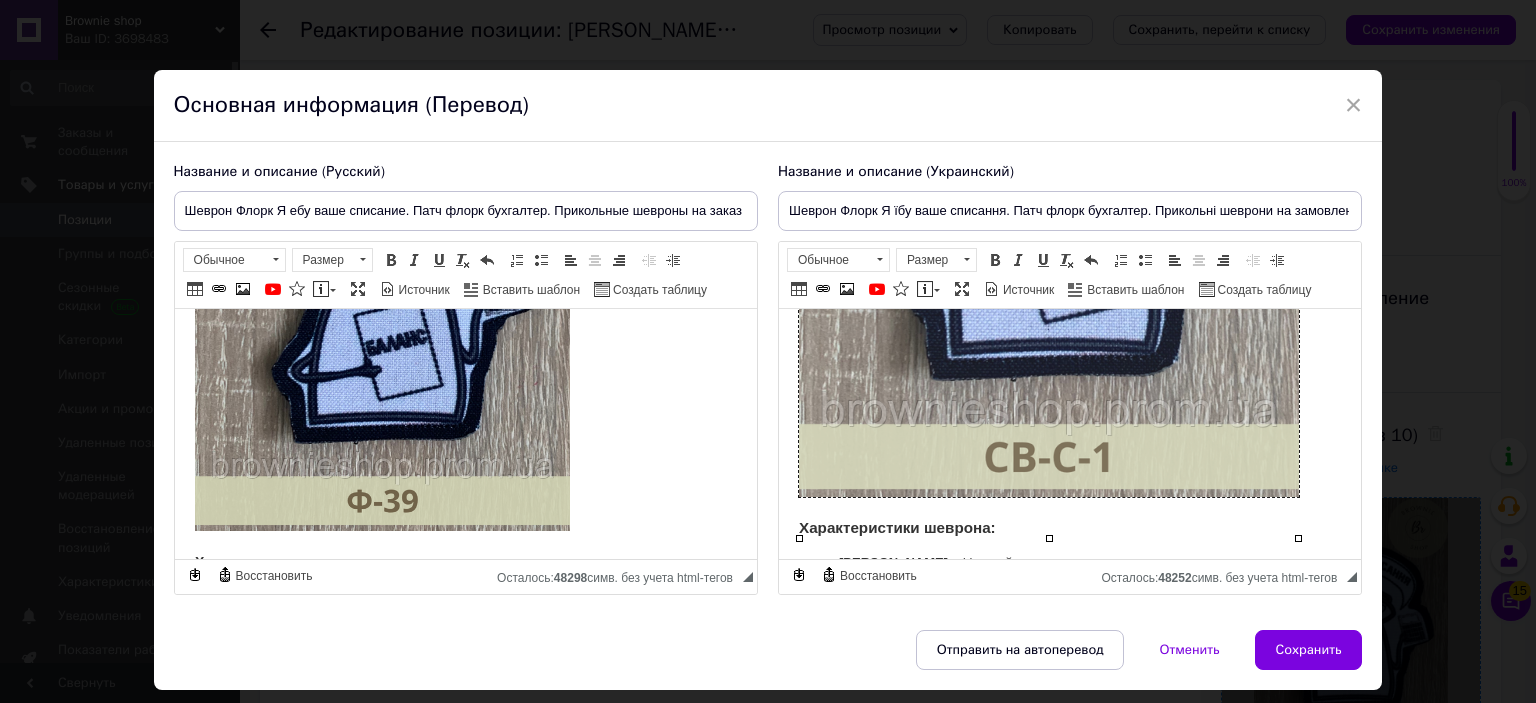 type on "[URL][DOMAIN_NAME]" 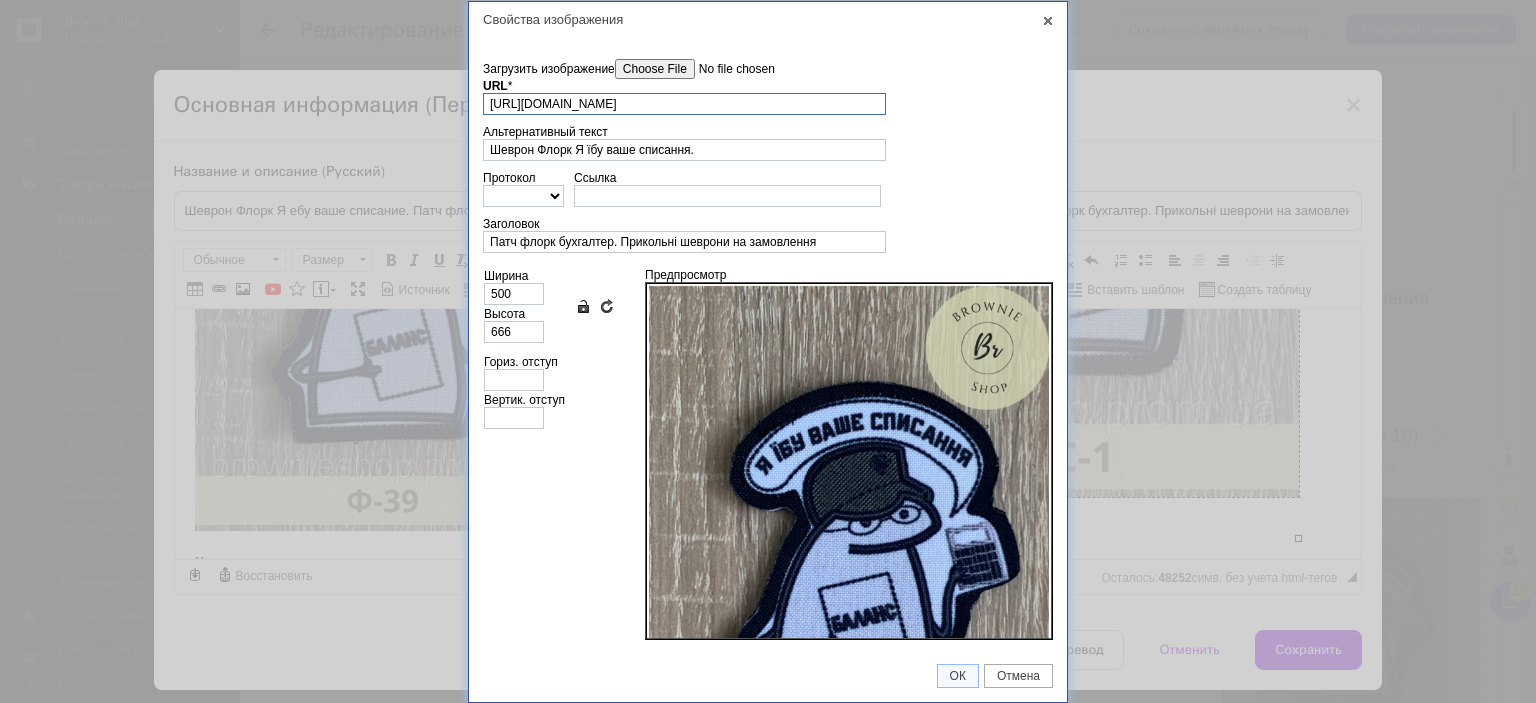 scroll, scrollTop: 0, scrollLeft: 161, axis: horizontal 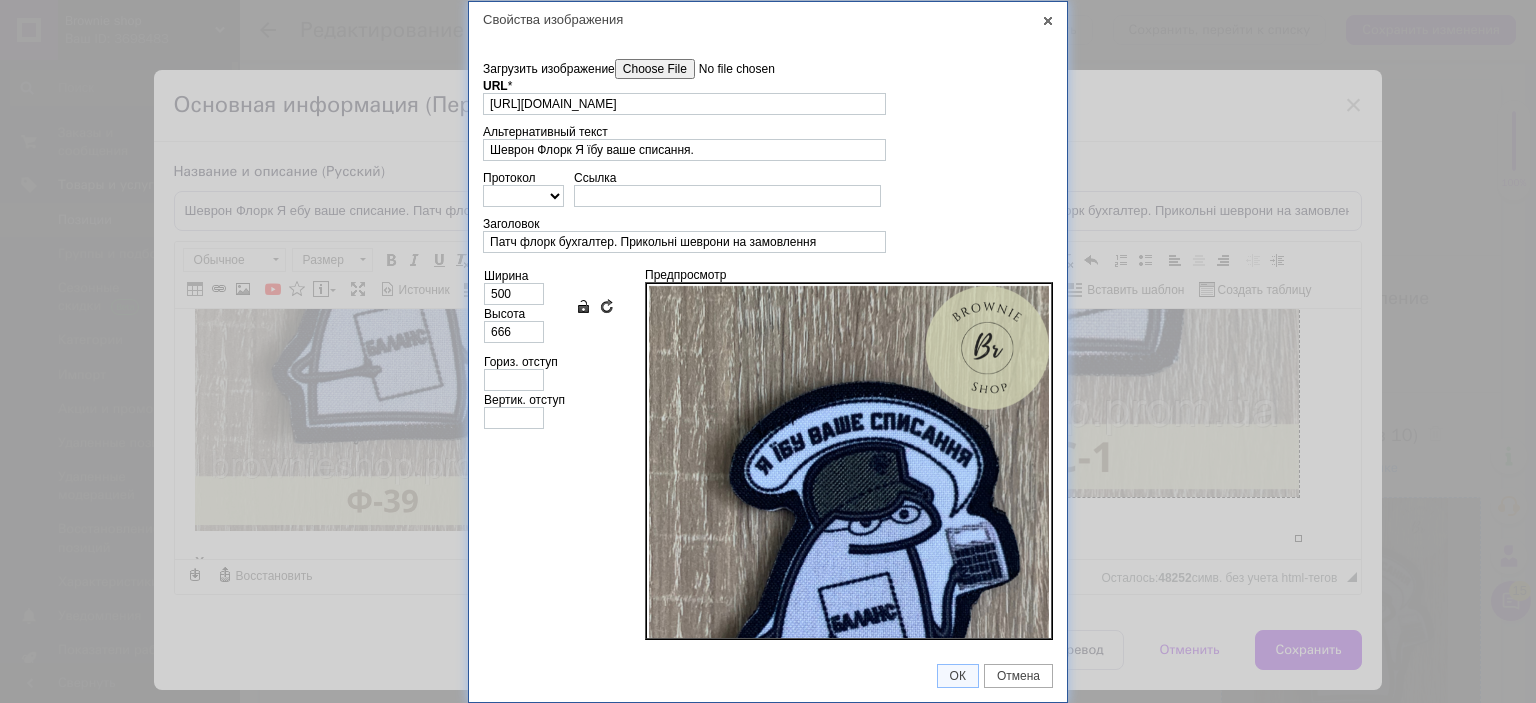 click on "Загрузить изображение" at bounding box center [728, 69] 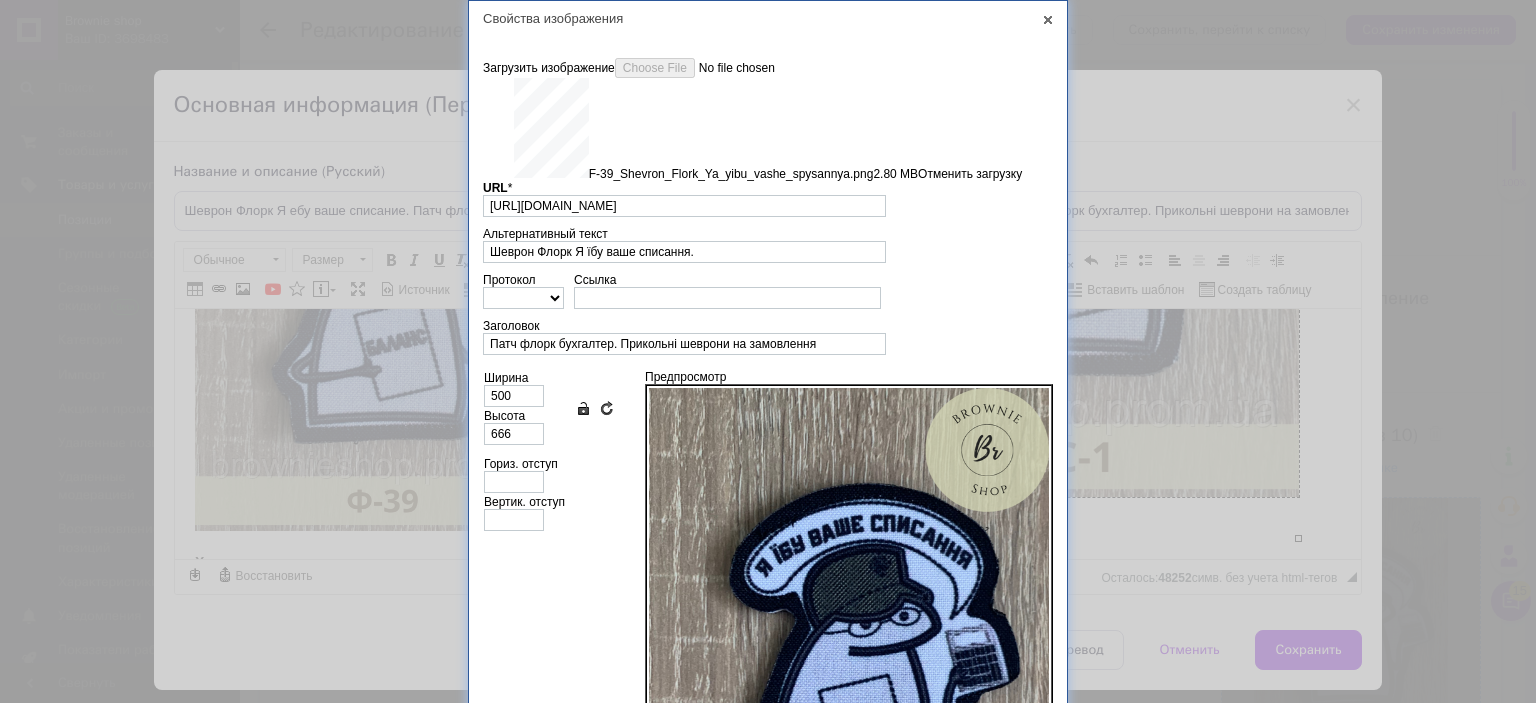 type on "[URL][DOMAIN_NAME]" 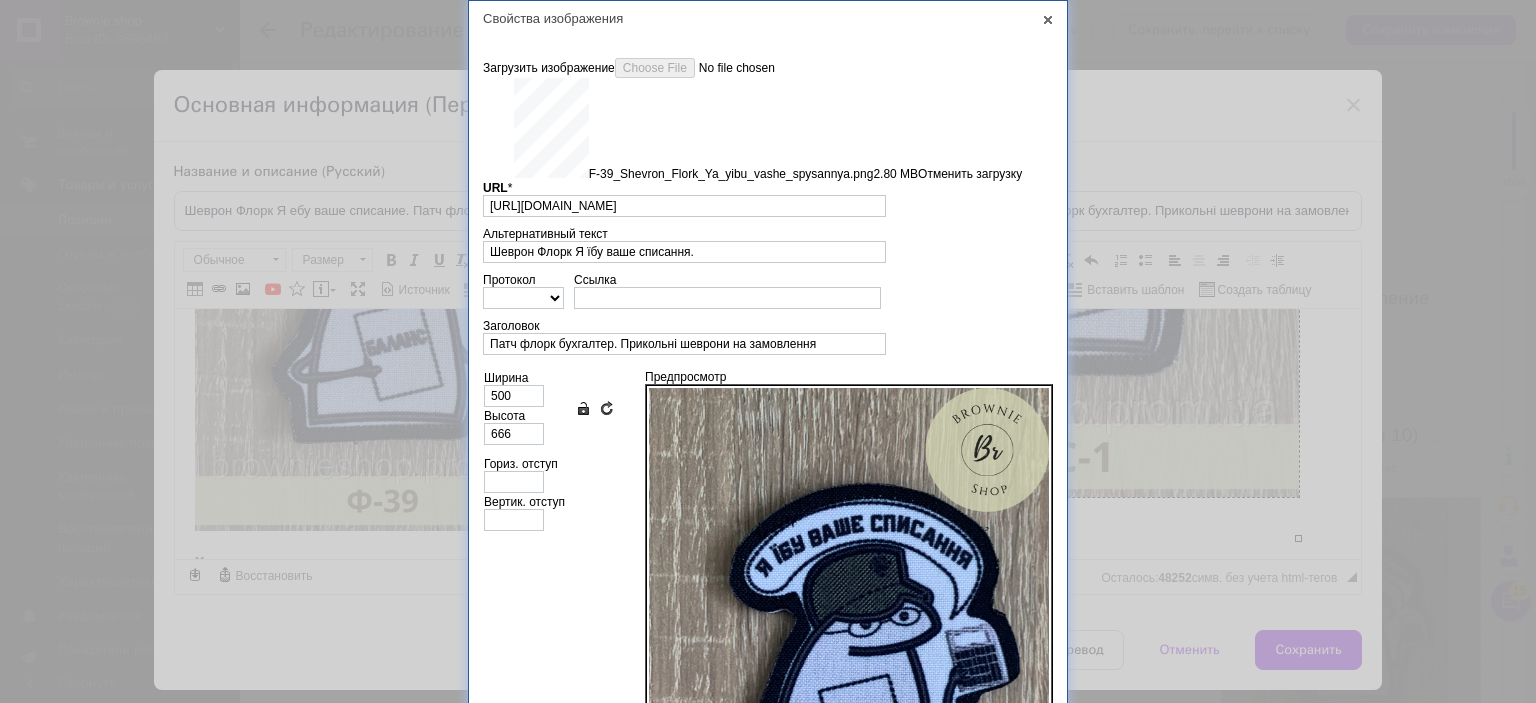 type on "640" 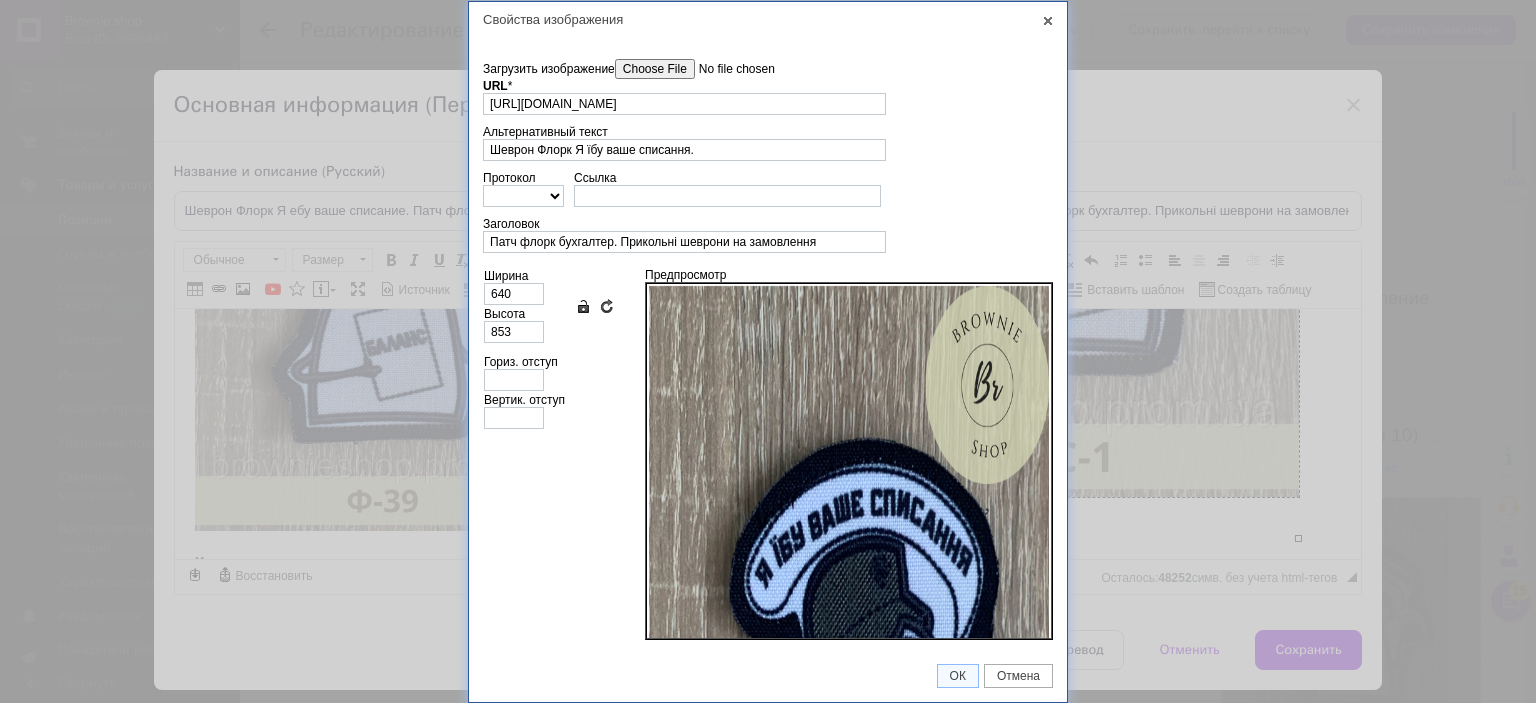 click on "Сохранять пропорции" at bounding box center [583, 306] 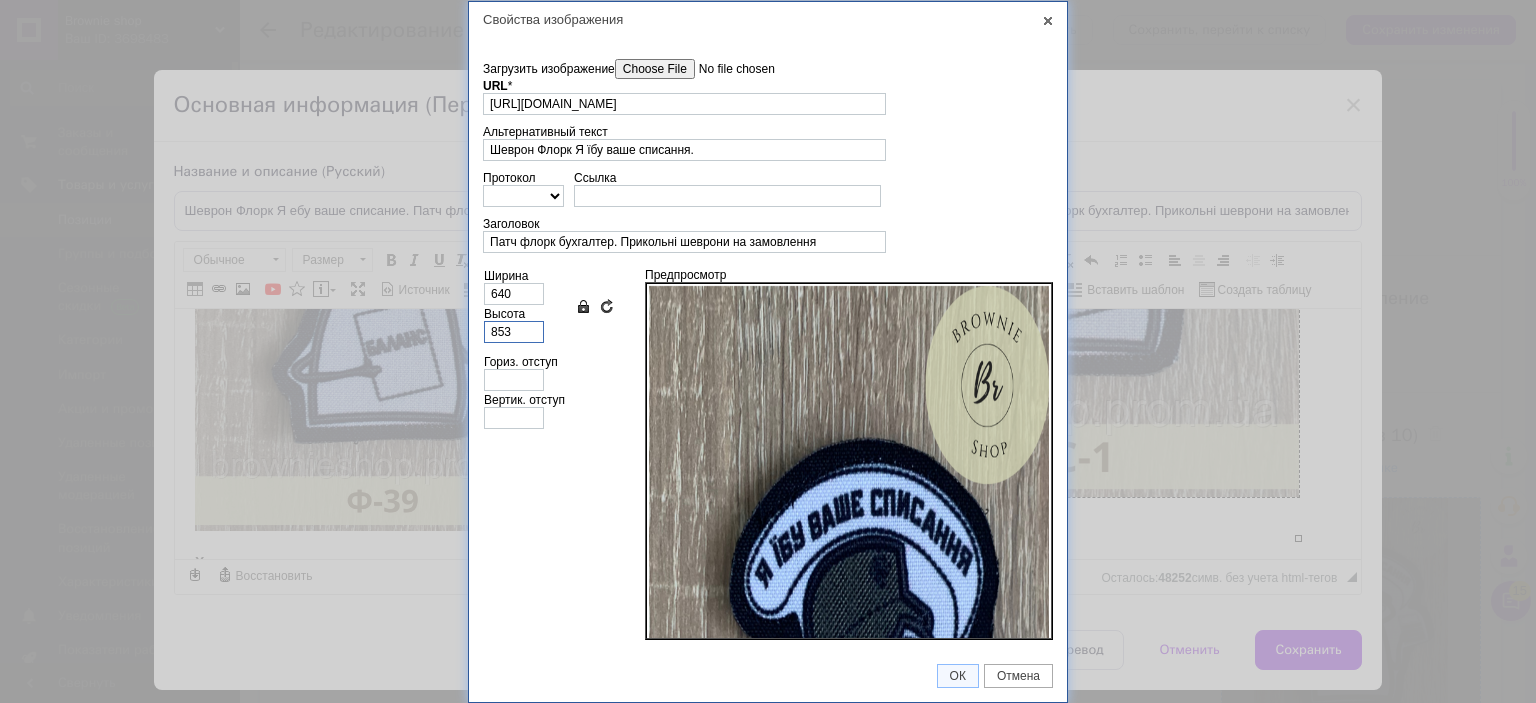 click on "853" at bounding box center [514, 332] 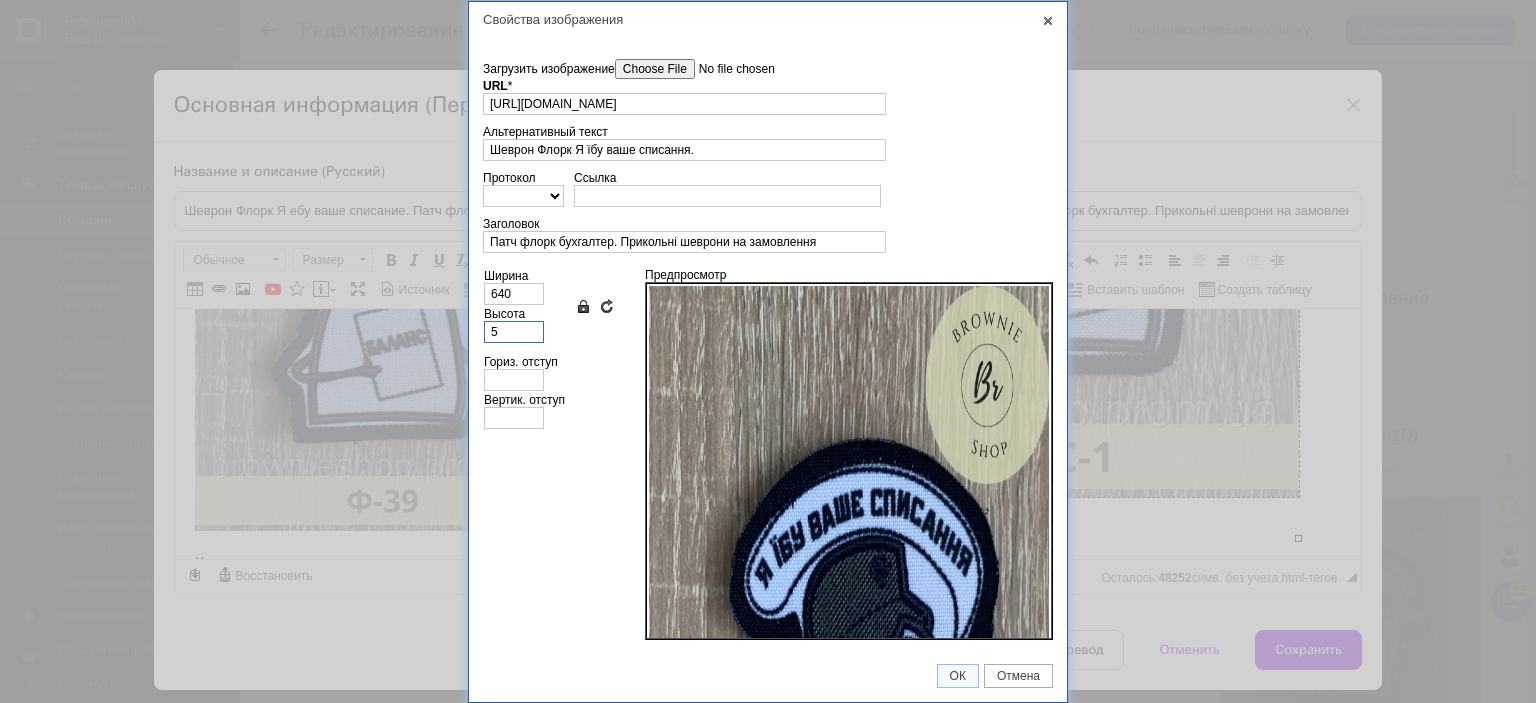 type on "50" 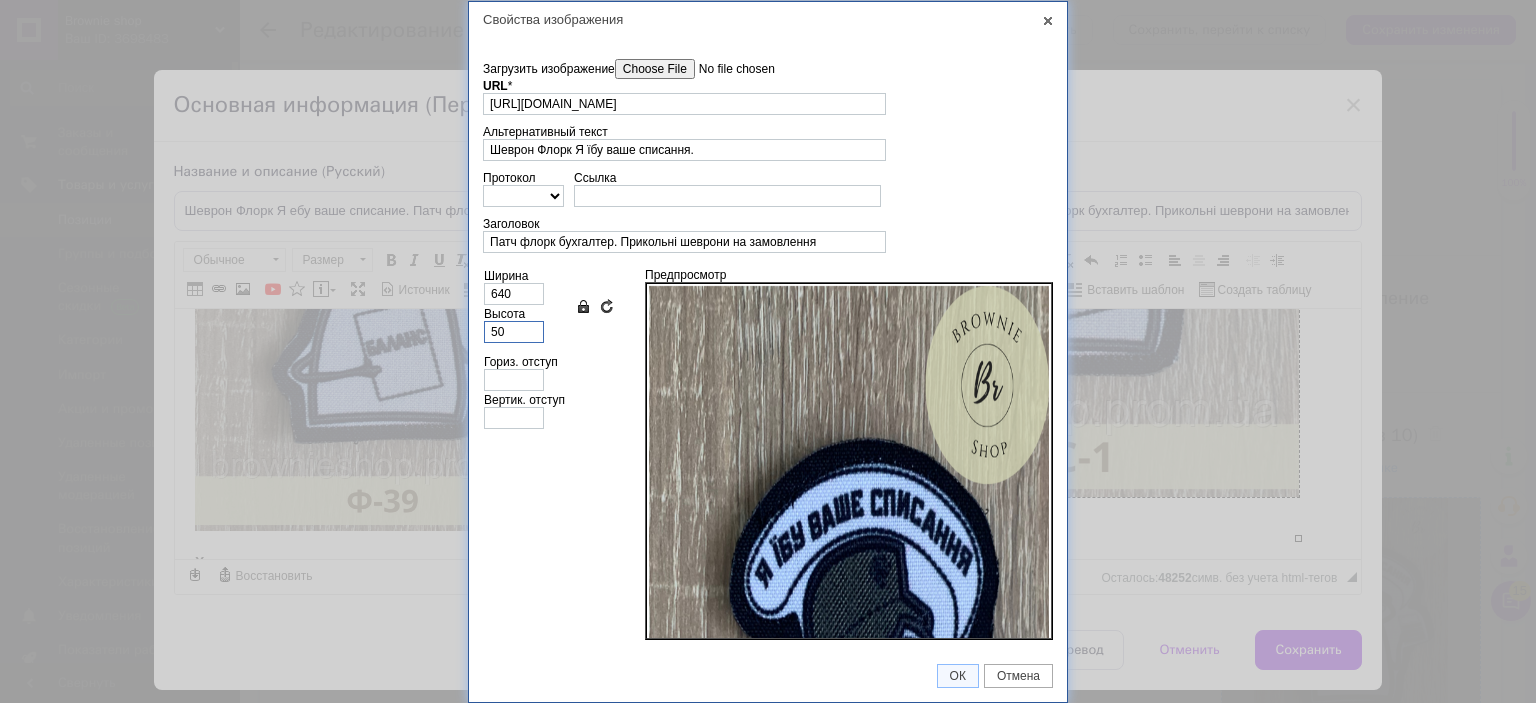 type on "38" 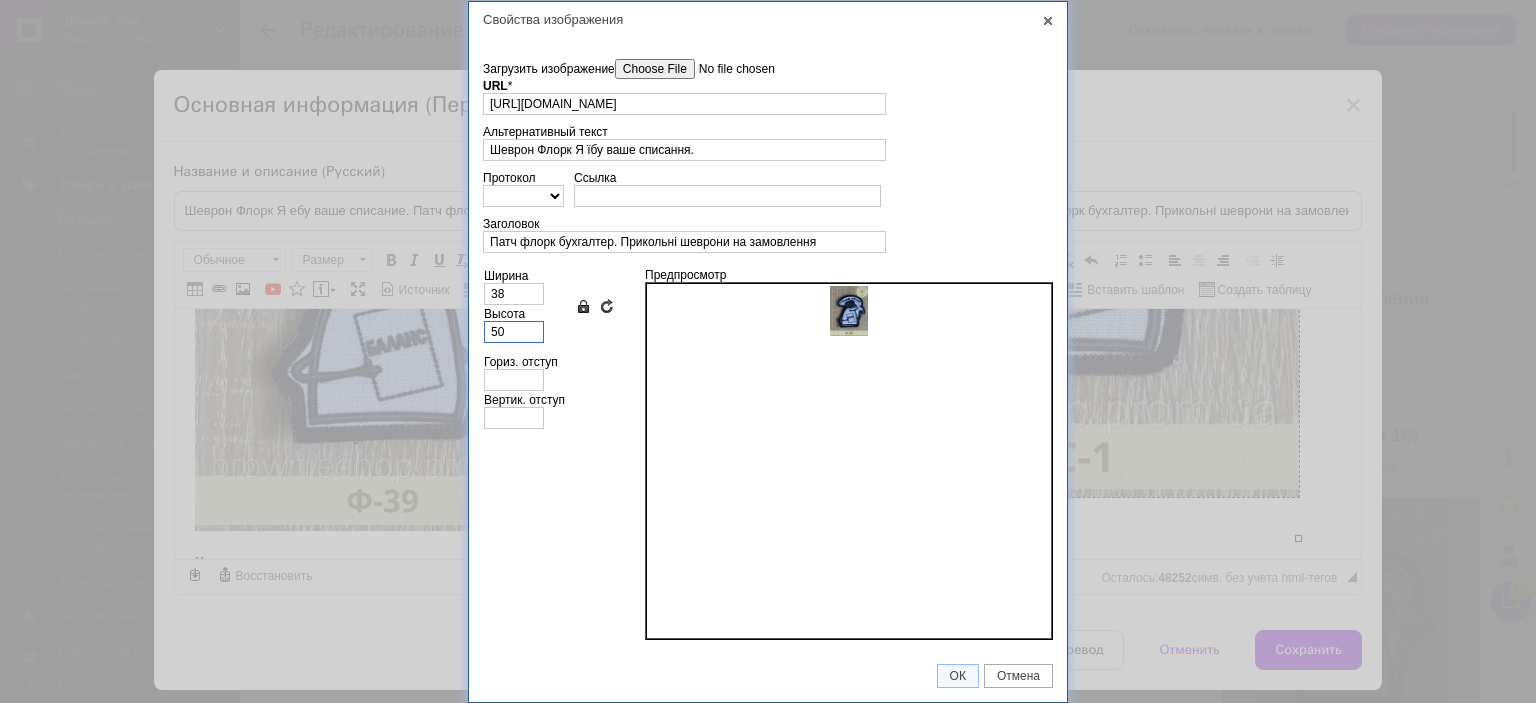 type on "500" 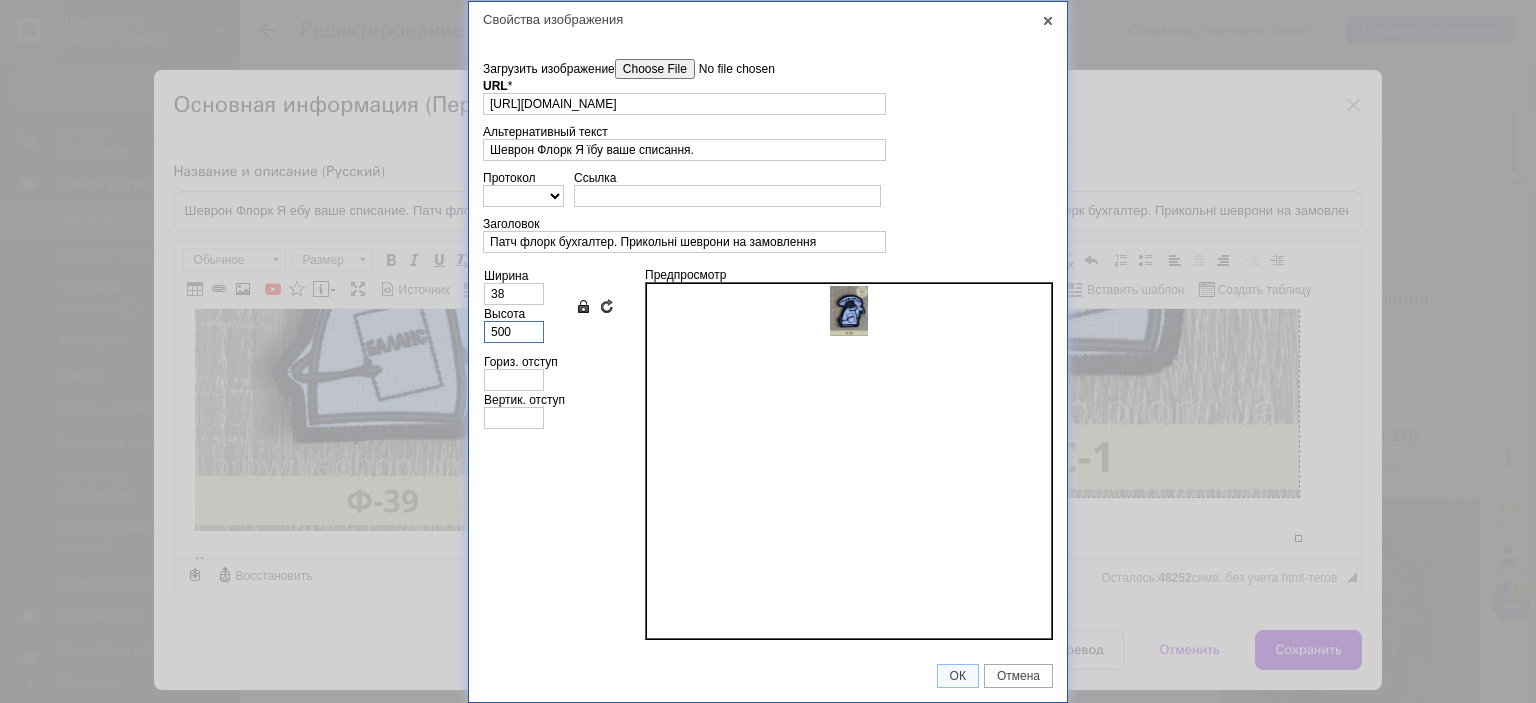 type on "375" 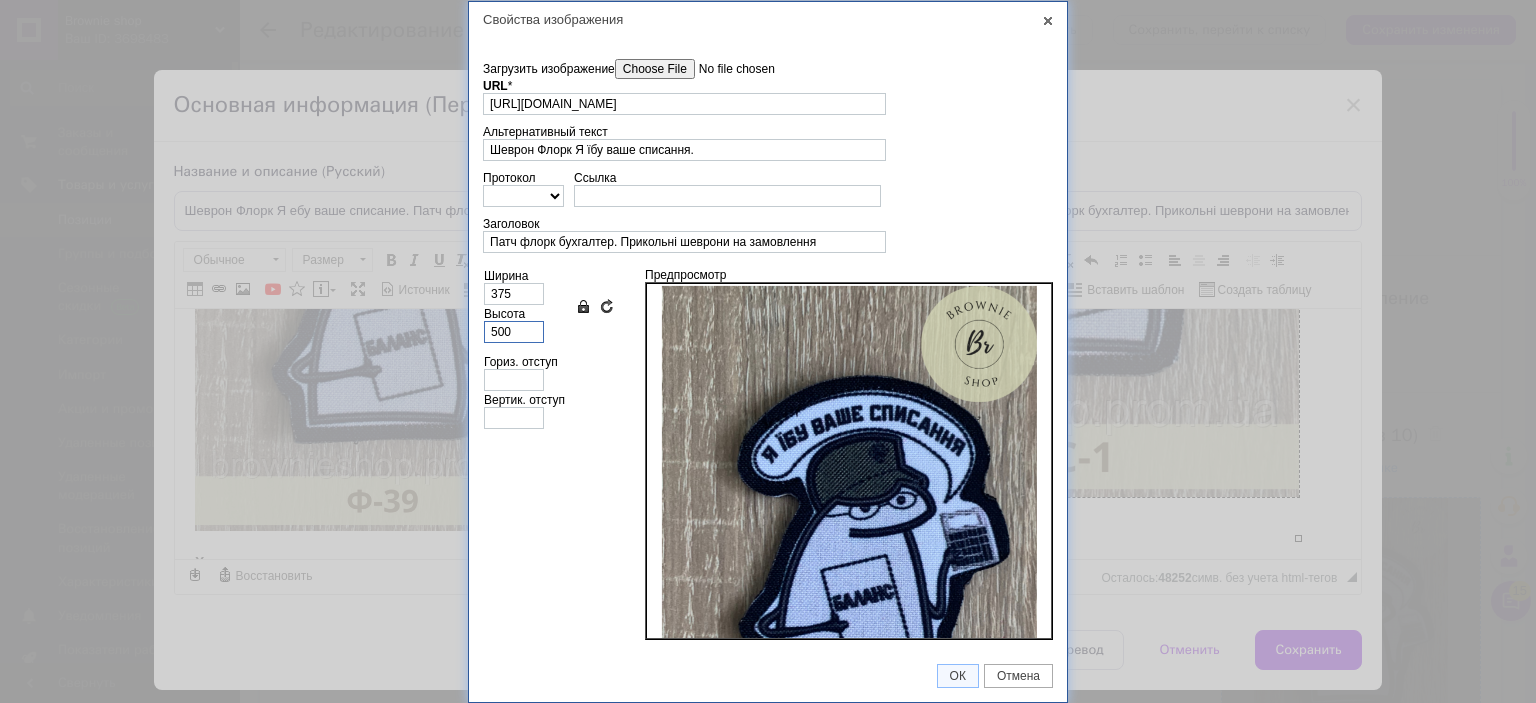 scroll, scrollTop: 157, scrollLeft: 0, axis: vertical 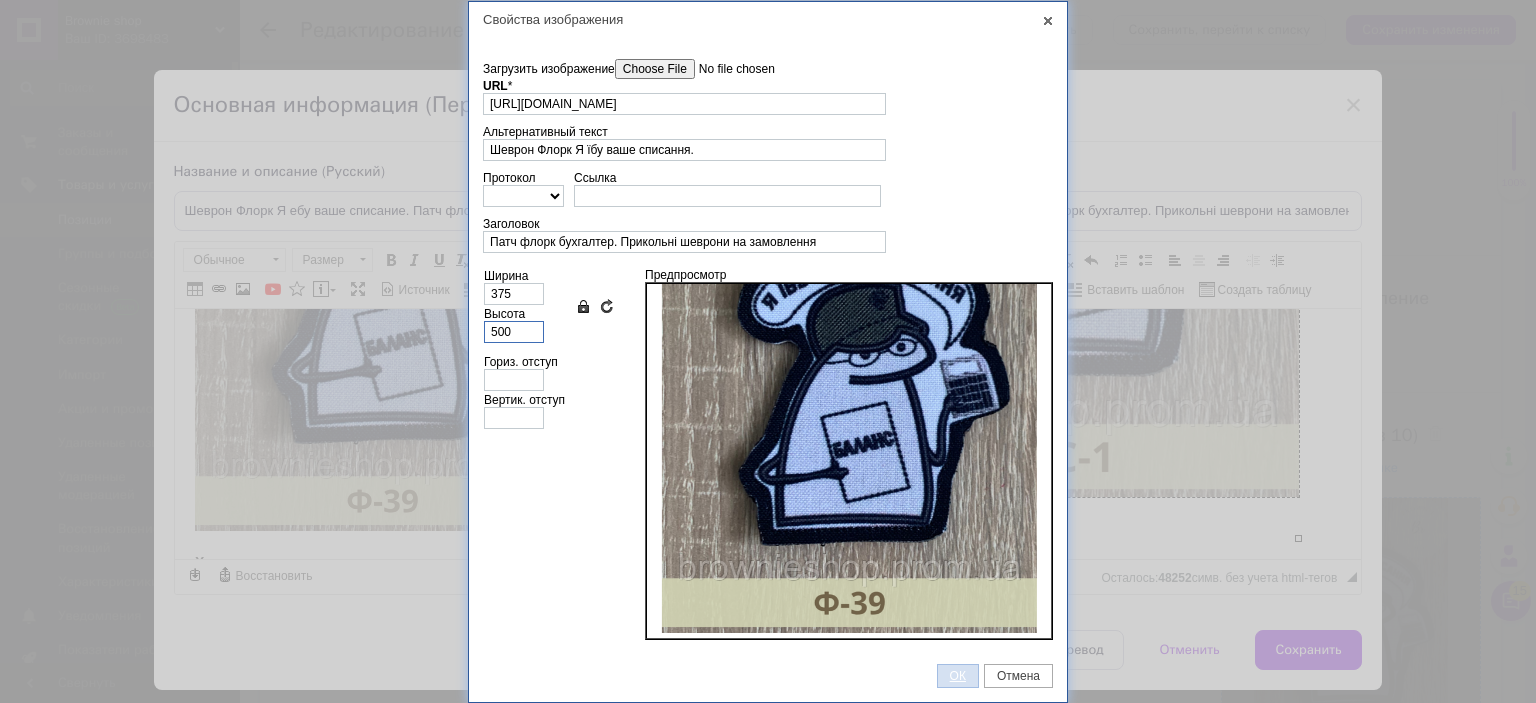 type on "500" 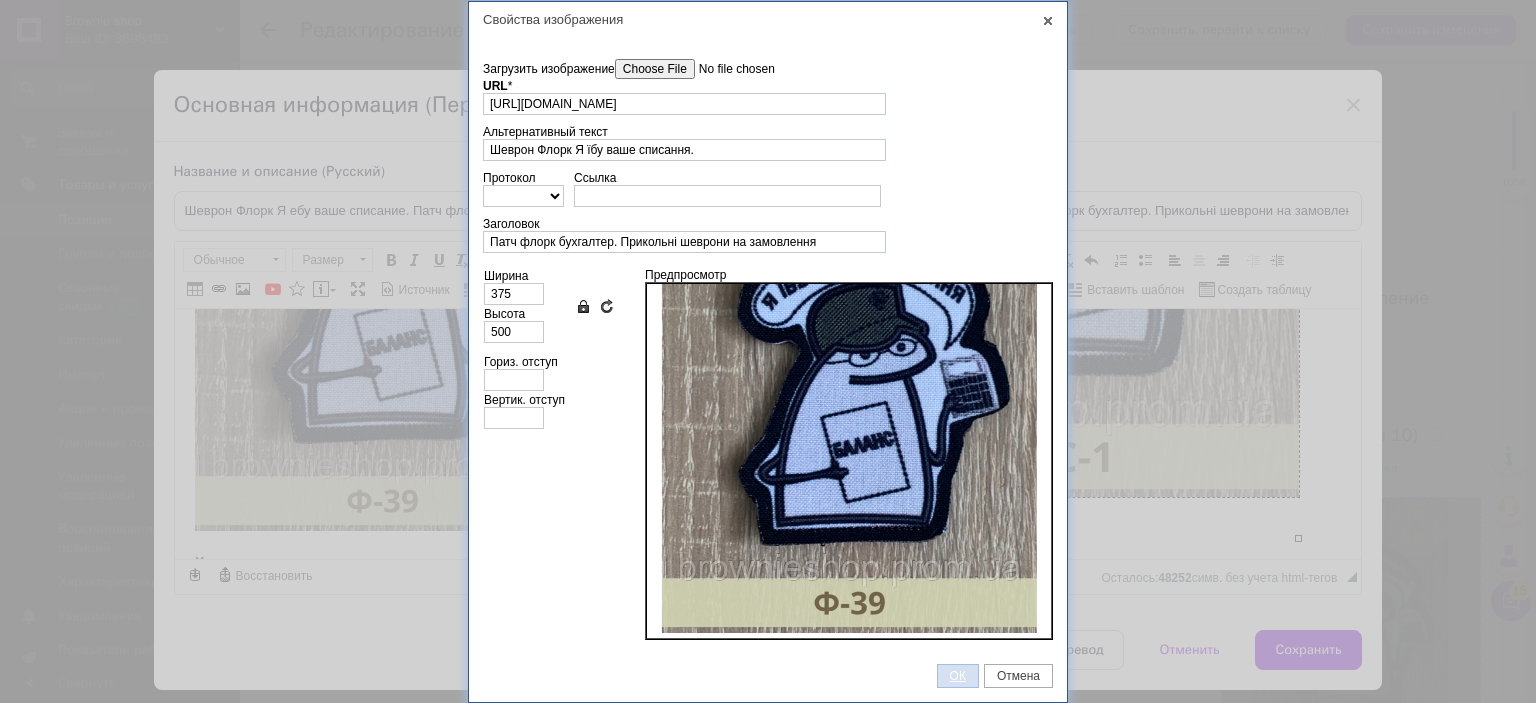 click on "ОК" at bounding box center [958, 676] 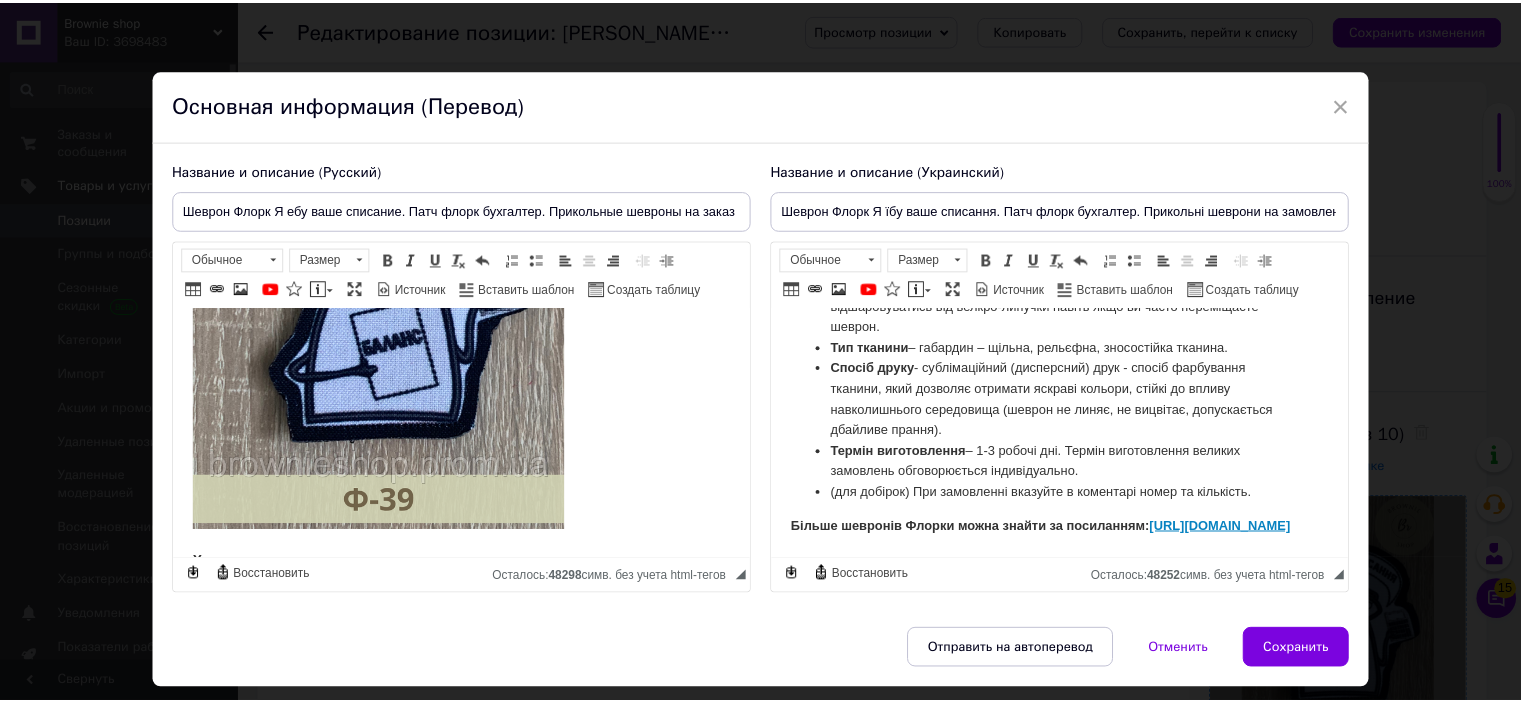 scroll, scrollTop: 1116, scrollLeft: 0, axis: vertical 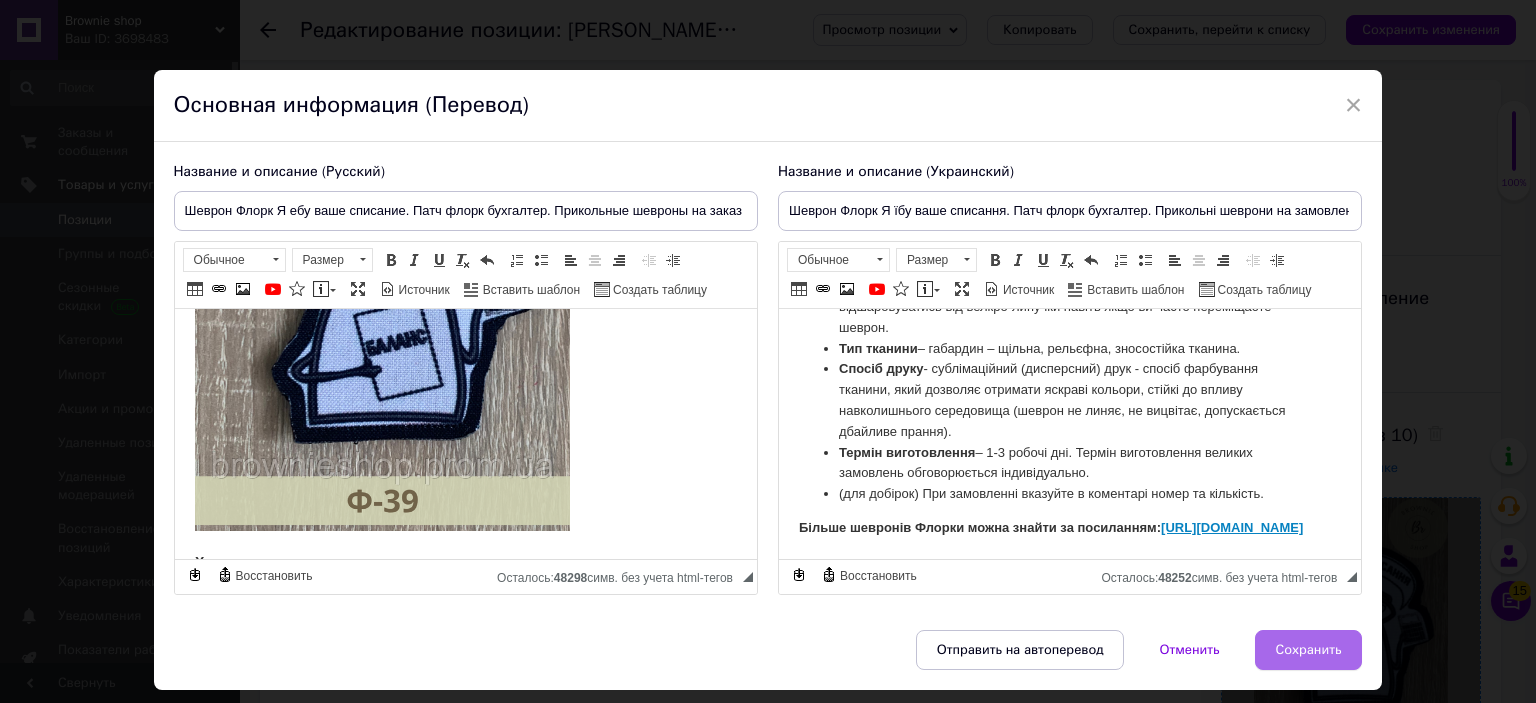 click on "Сохранить" at bounding box center (1309, 650) 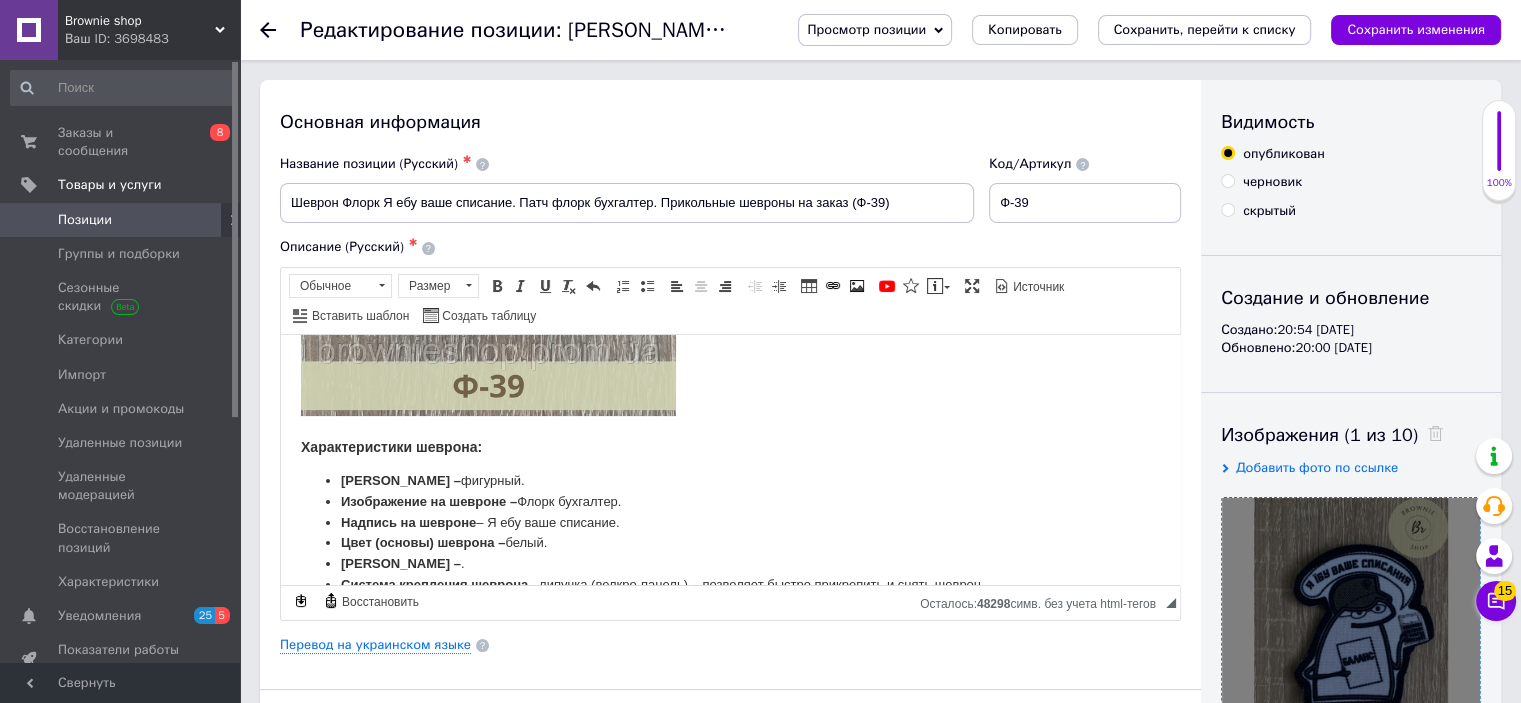 scroll, scrollTop: 908, scrollLeft: 0, axis: vertical 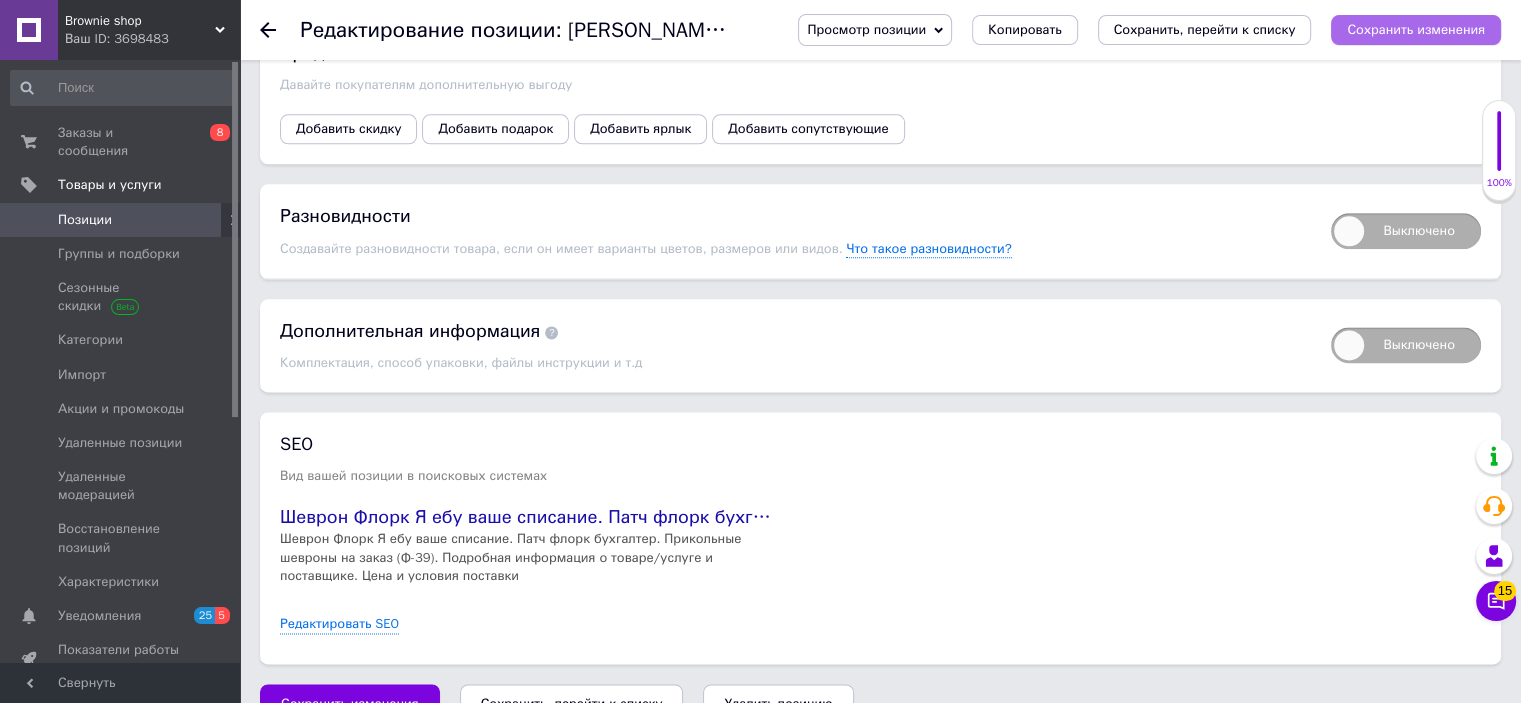 click on "Сохранить изменения" at bounding box center (1416, 29) 